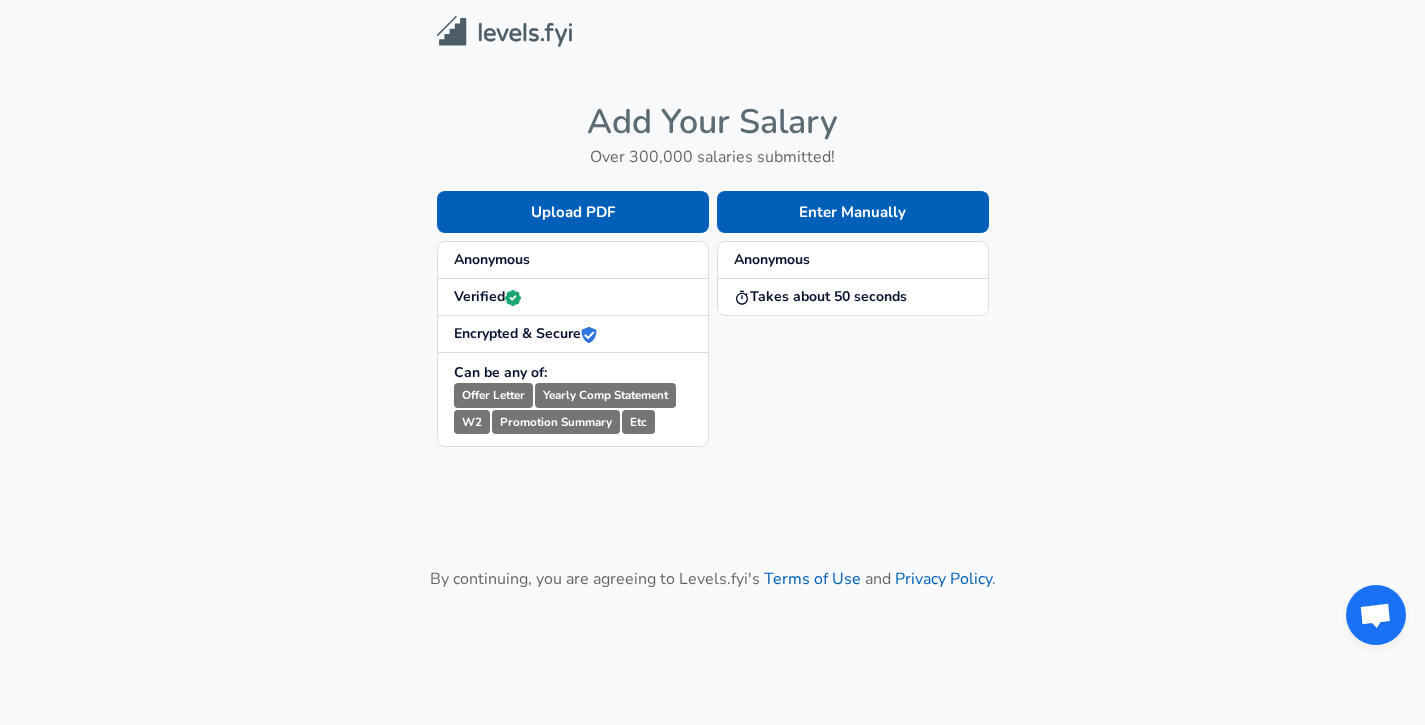 scroll, scrollTop: 0, scrollLeft: 0, axis: both 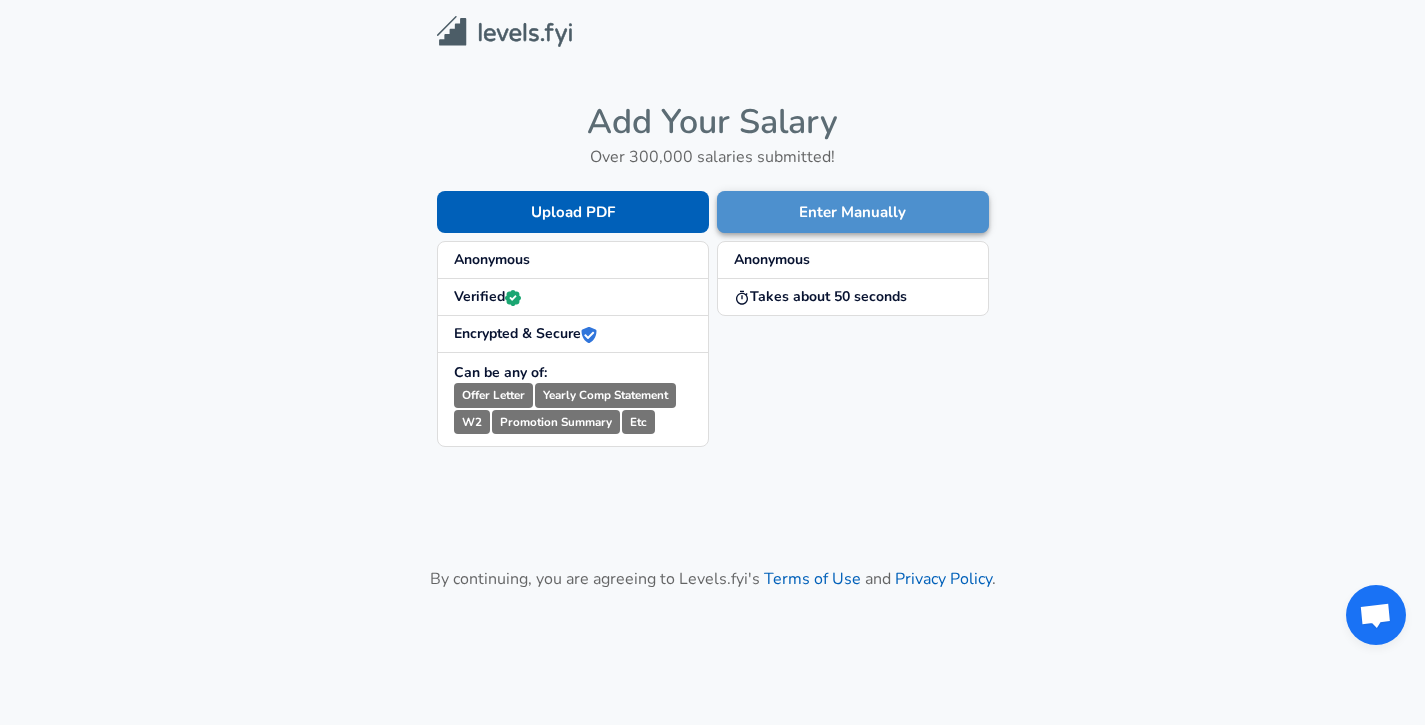 click on "Enter Manually" at bounding box center [853, 212] 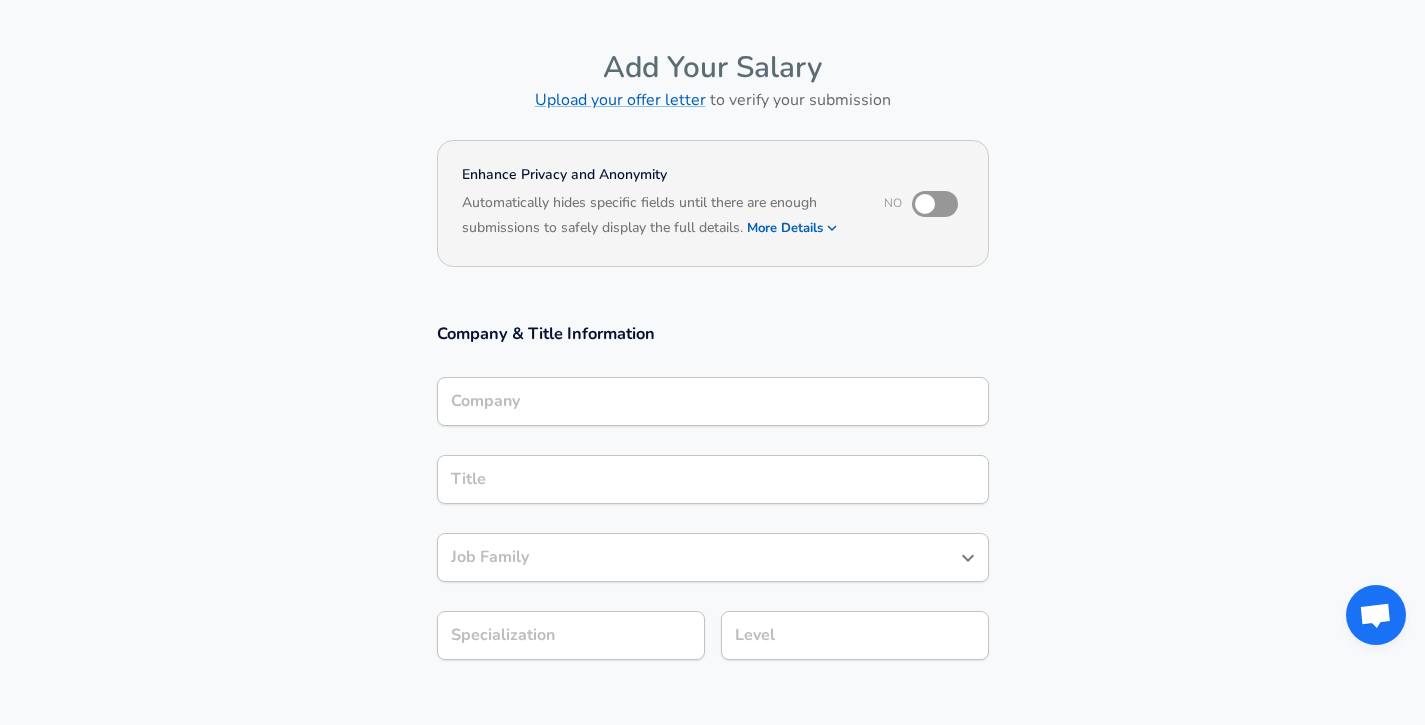 click on "Company" at bounding box center [713, 401] 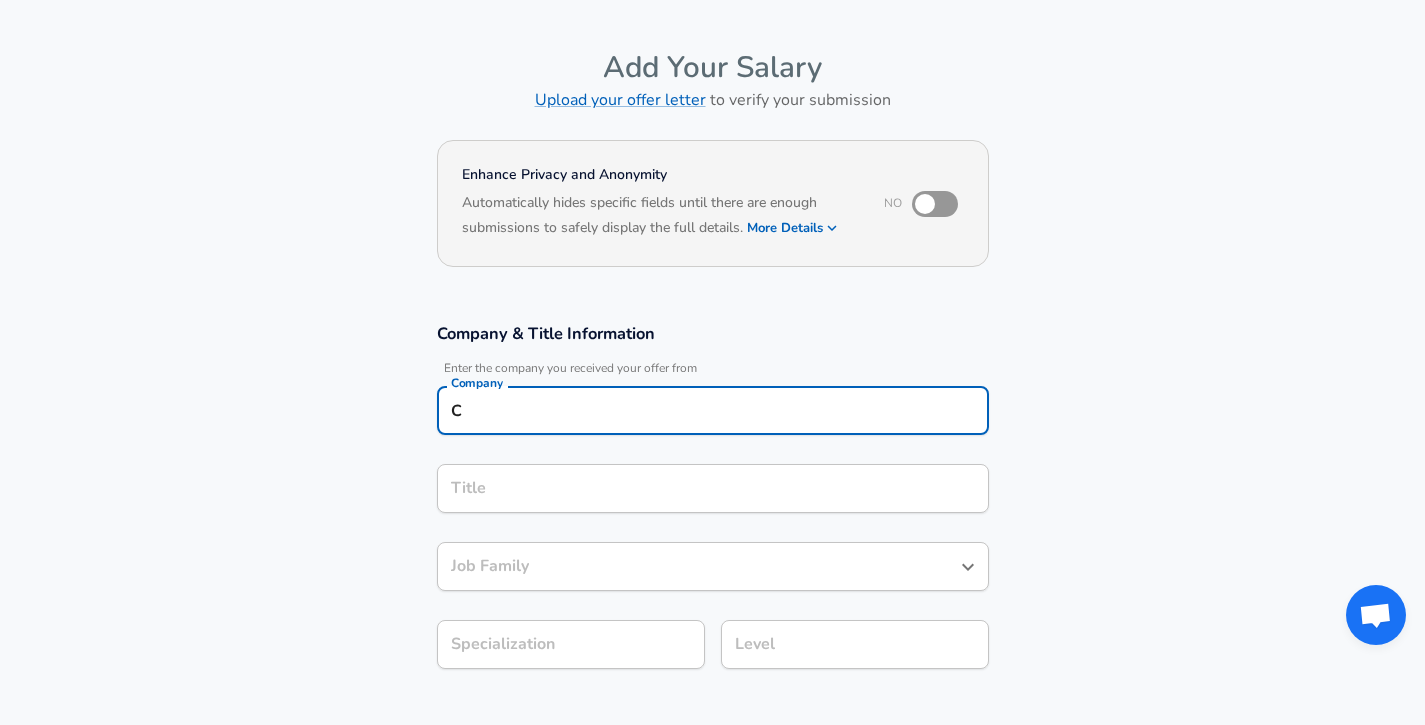 scroll, scrollTop: 77, scrollLeft: 0, axis: vertical 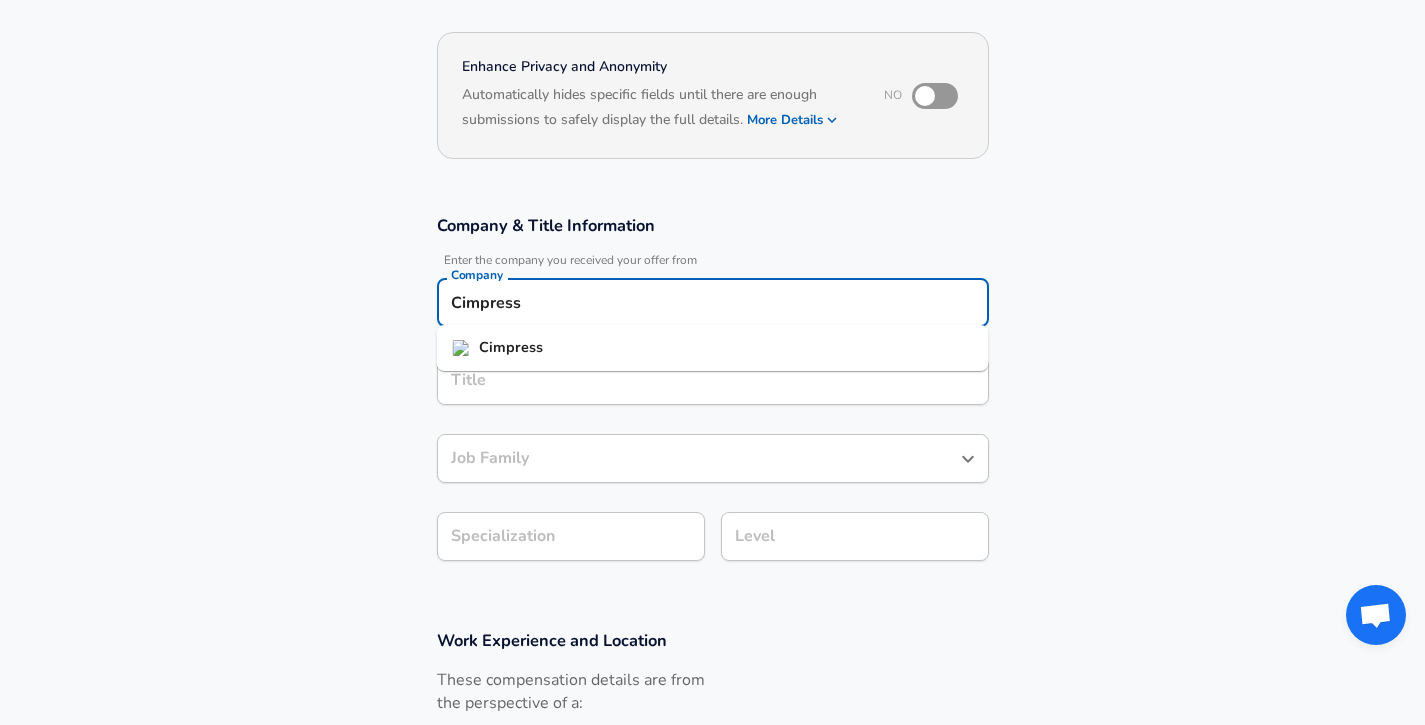 type on "Cimpress" 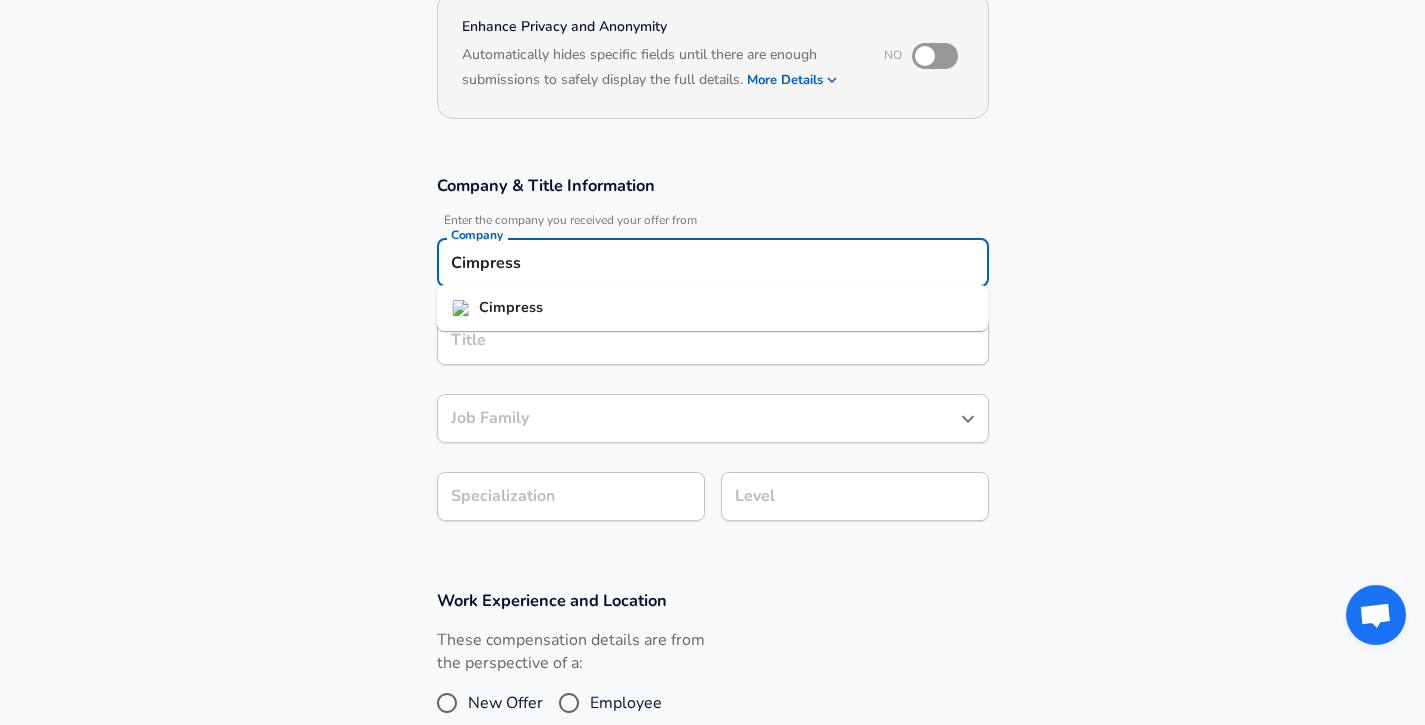 click on "Title" at bounding box center [713, 340] 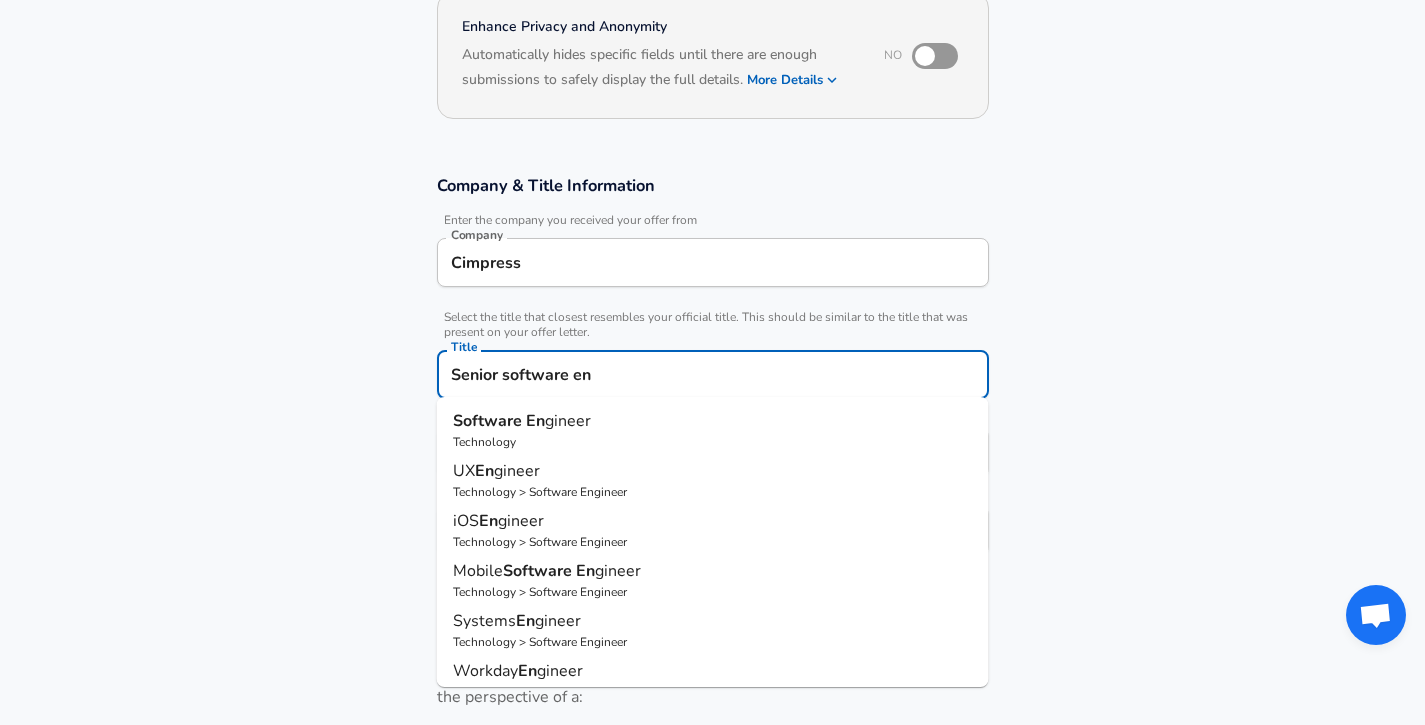 click on "Technology" at bounding box center (713, 442) 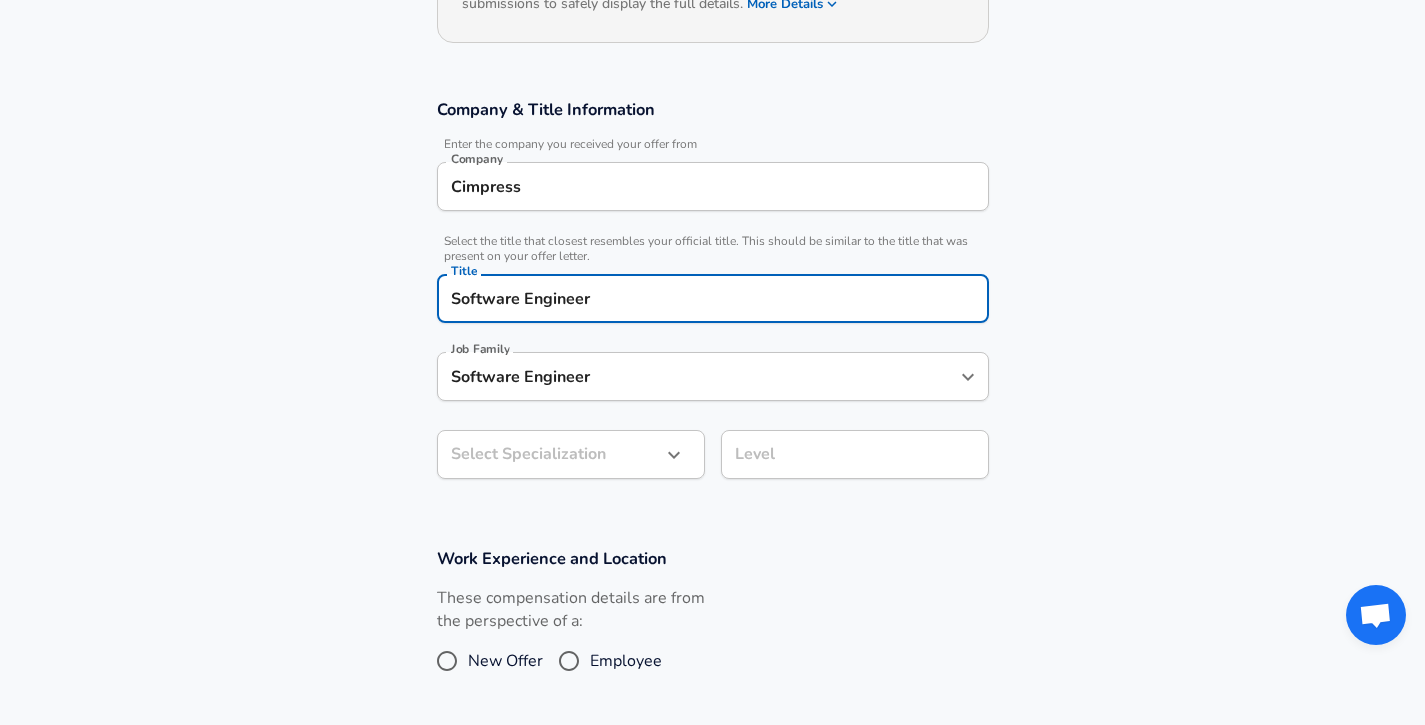 scroll, scrollTop: 282, scrollLeft: 0, axis: vertical 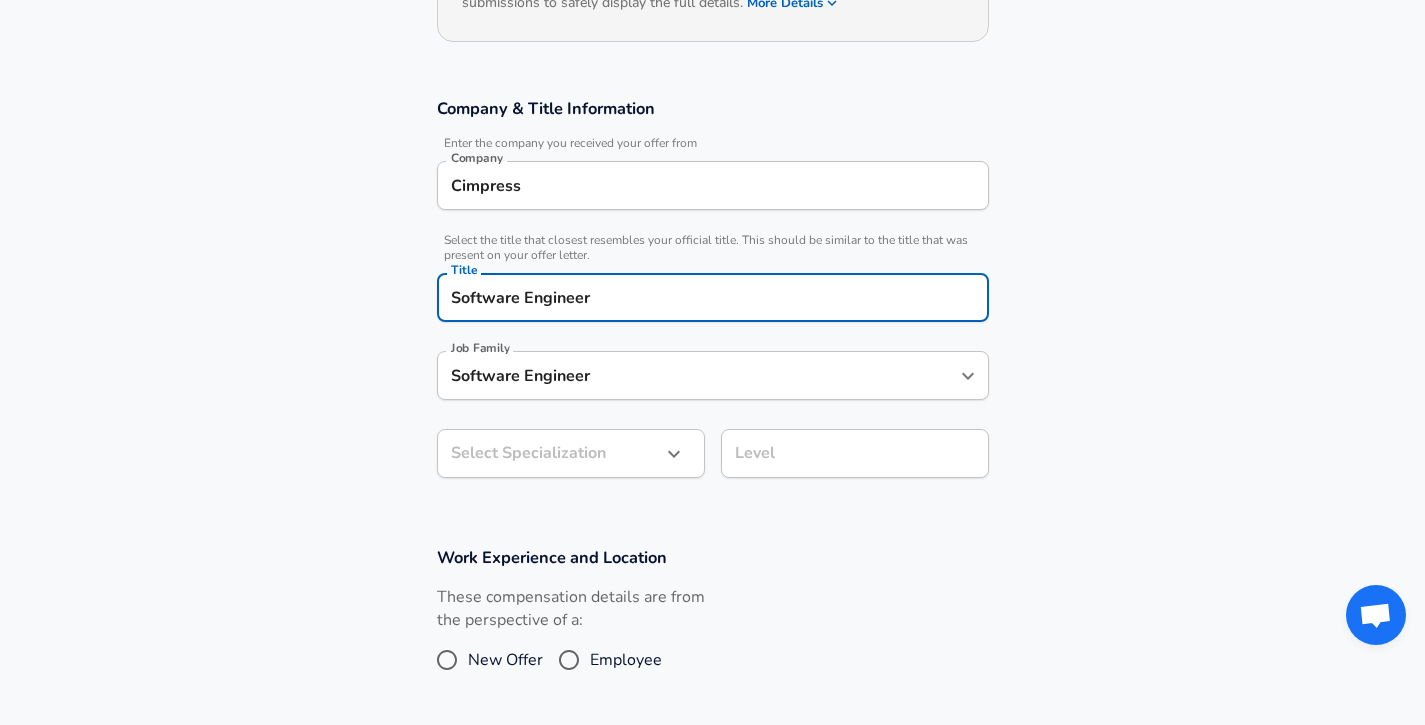 click on "Software Engineer" at bounding box center [698, 375] 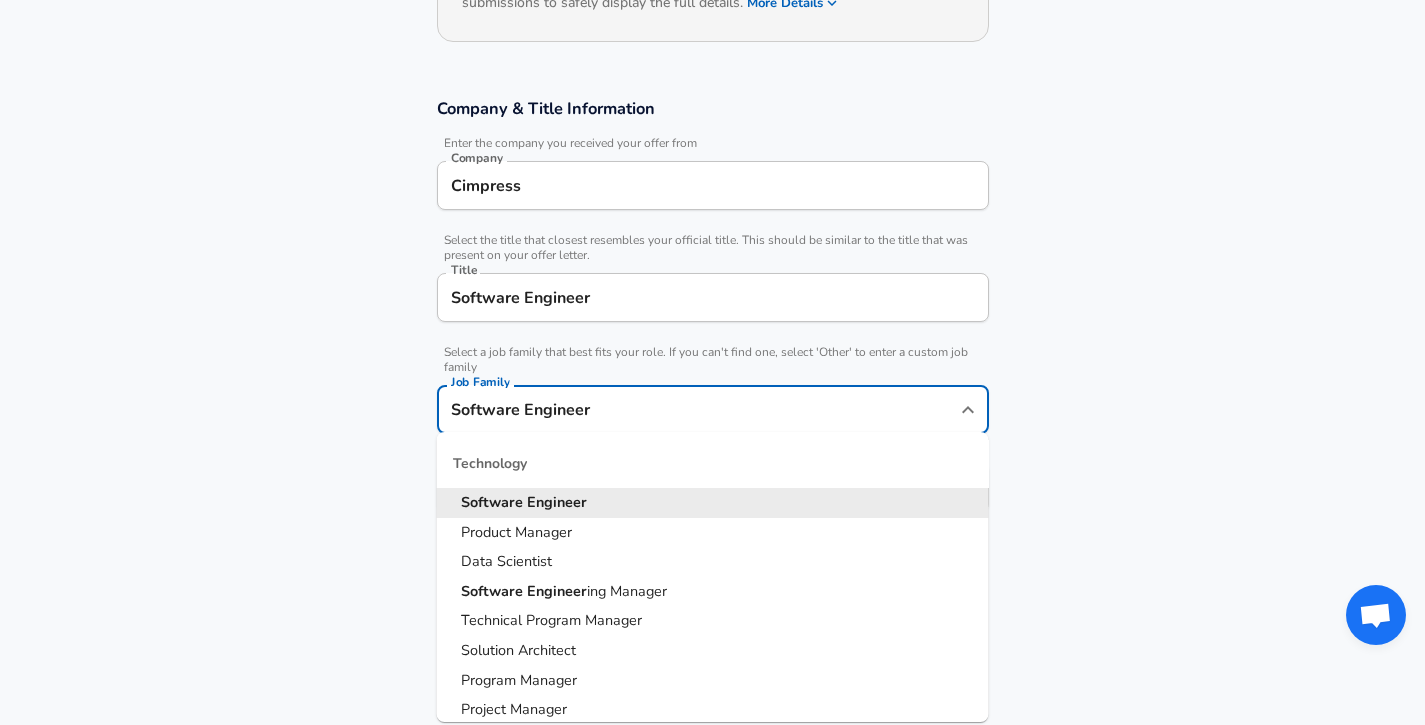 scroll, scrollTop: 322, scrollLeft: 0, axis: vertical 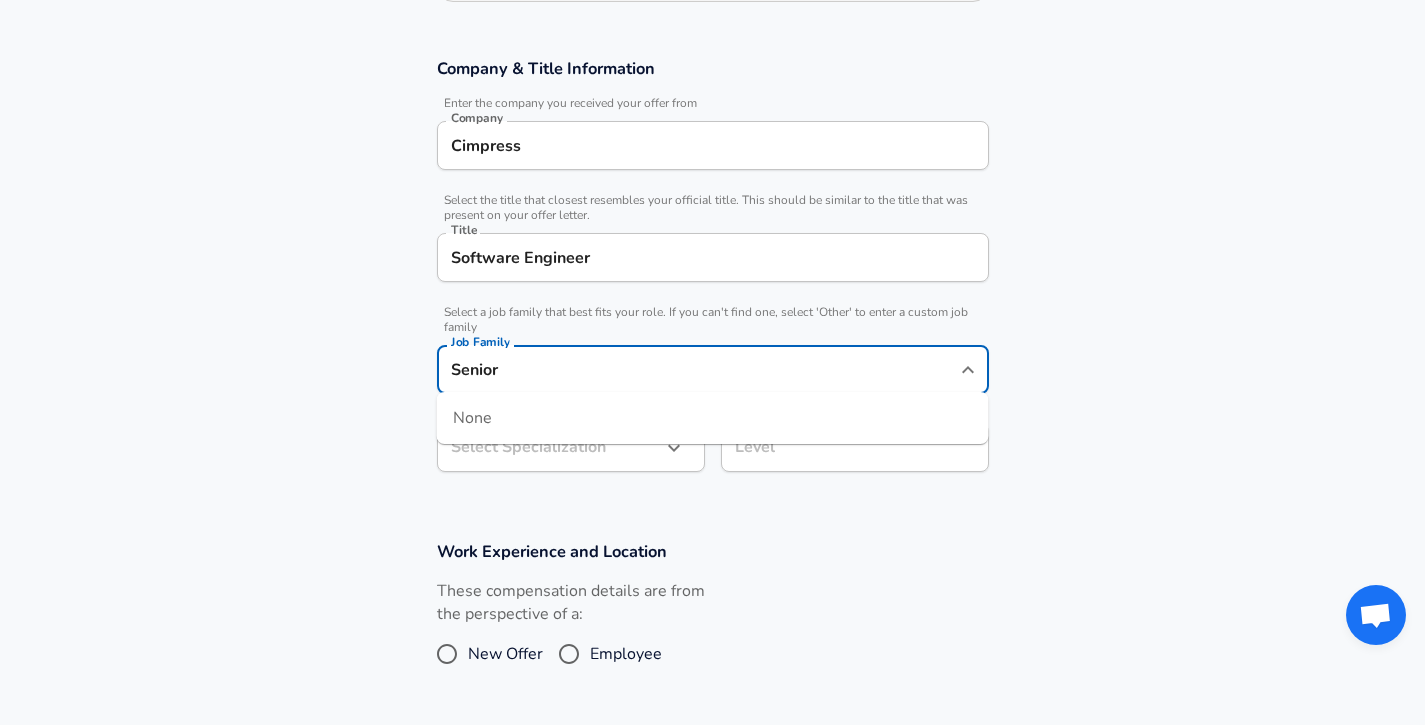 type on "Software Engineer" 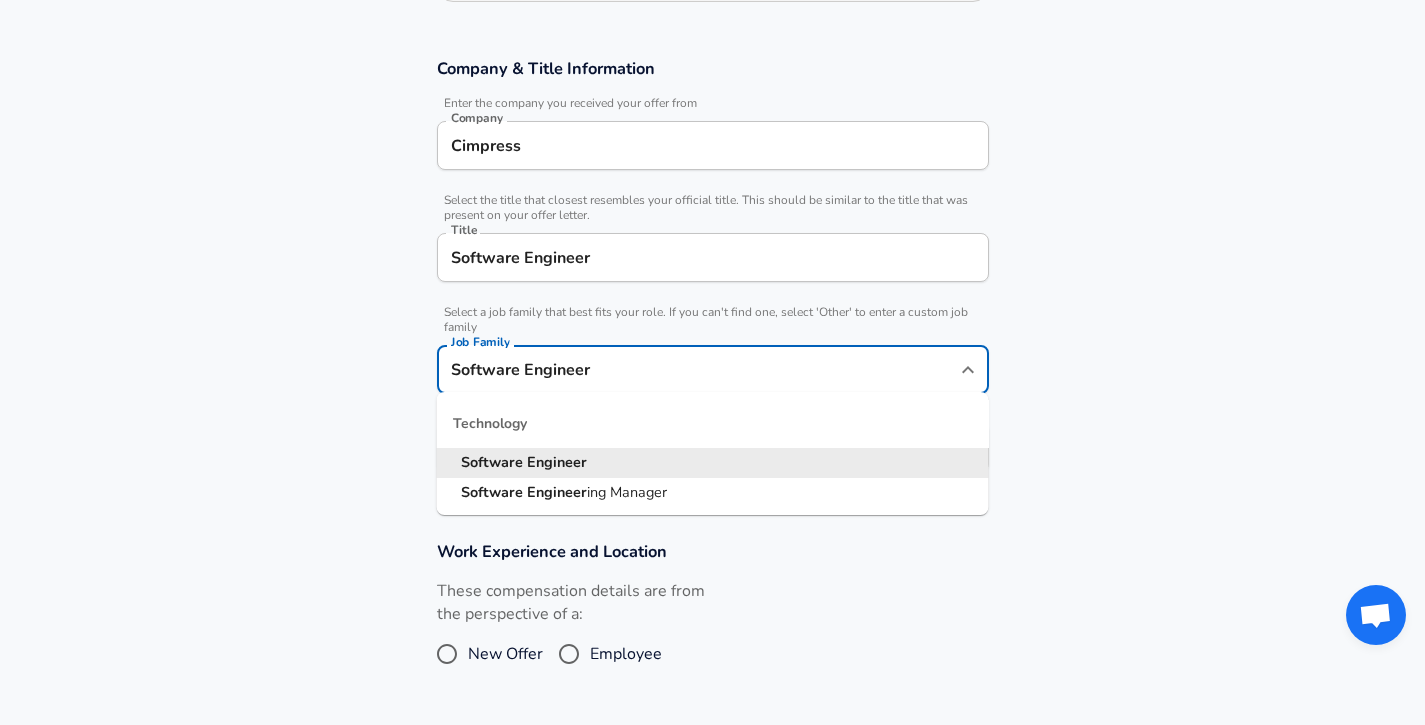 click on "Engineer" at bounding box center (557, 462) 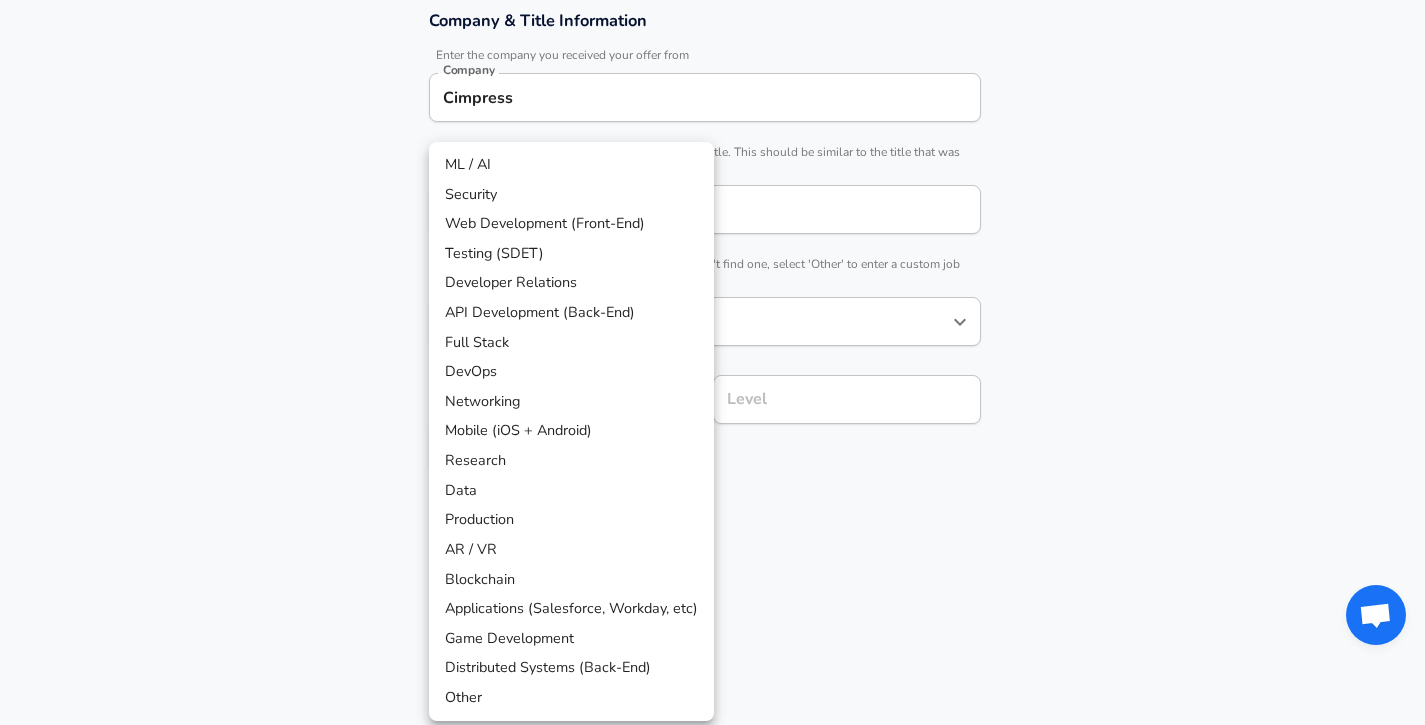 click on "Company Cimpress Company   Select the title that closest resembles your official title. This should be similar to the title that was present on your offer letter. Title Software Engineer Title   Select a job family that best fits your role. If you can't find one, select 'Other' to enter a custom job family Job Family Software Engineer Job Family   Select a Specialization that best fits your role. If you can't find one, select 'Other' to enter a custom specialization Select Specialization ​ Level Level" at bounding box center (712, -8) 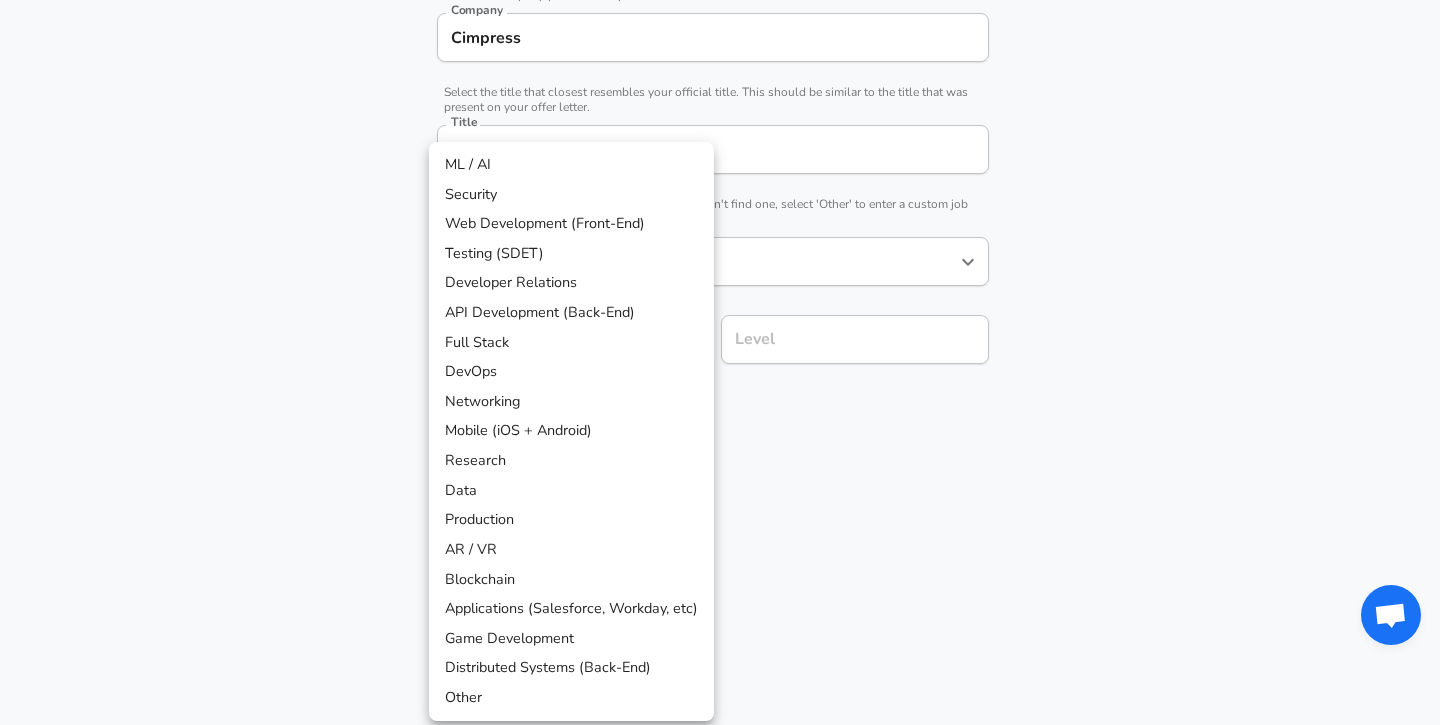 type 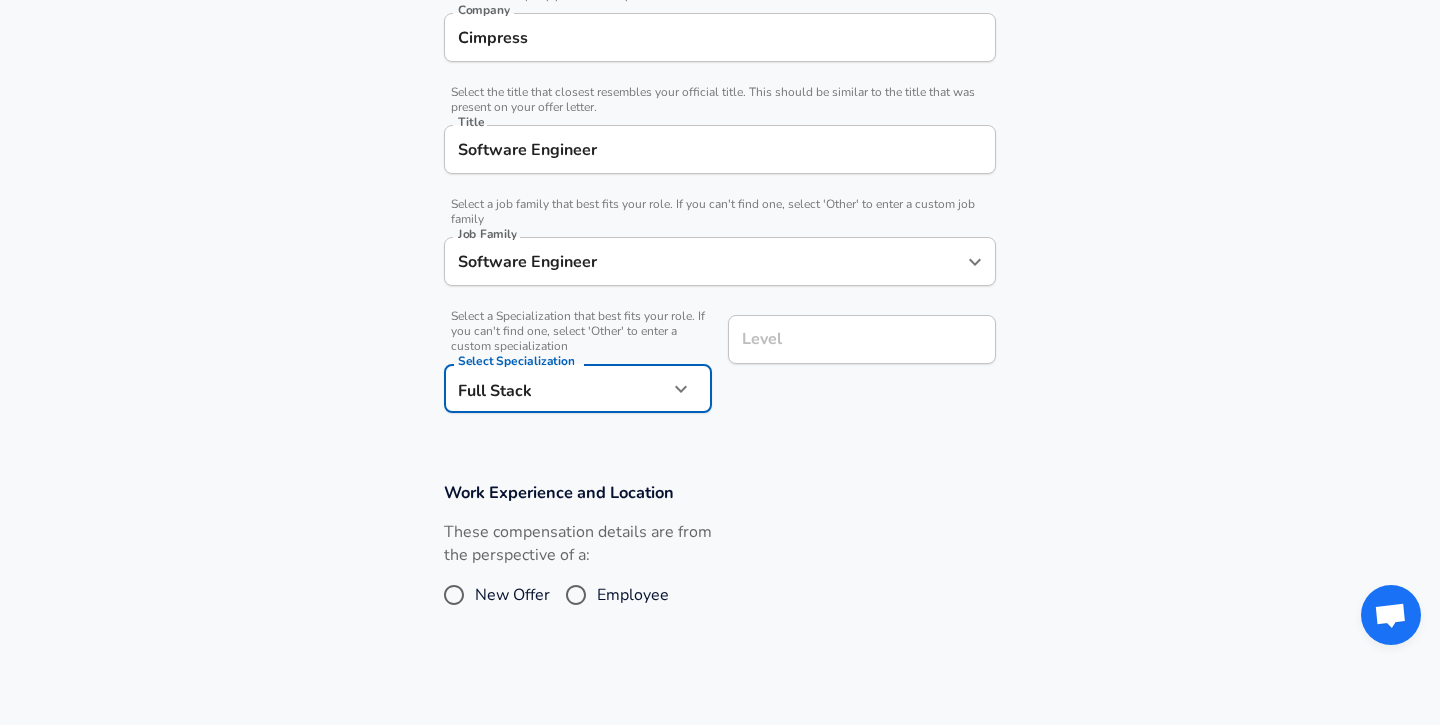 type on "Full Stack" 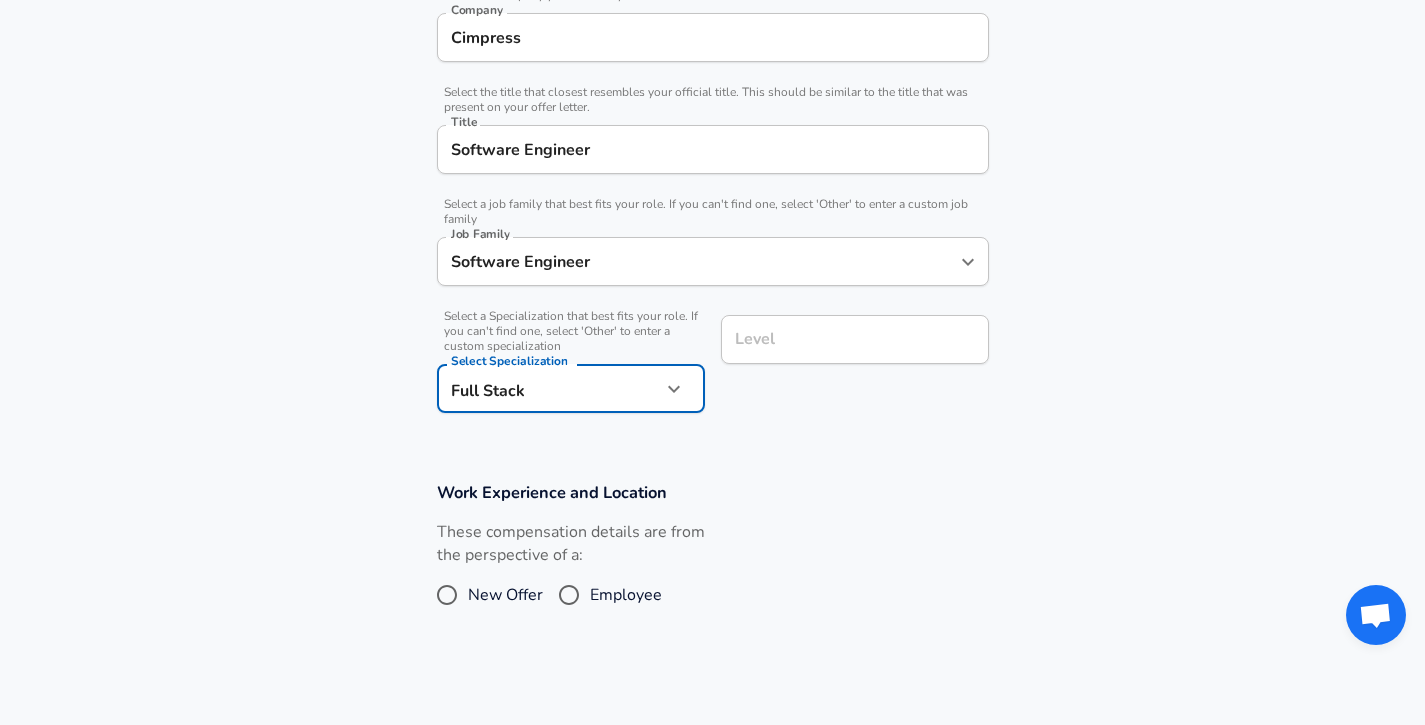 click on "Level" at bounding box center (855, 339) 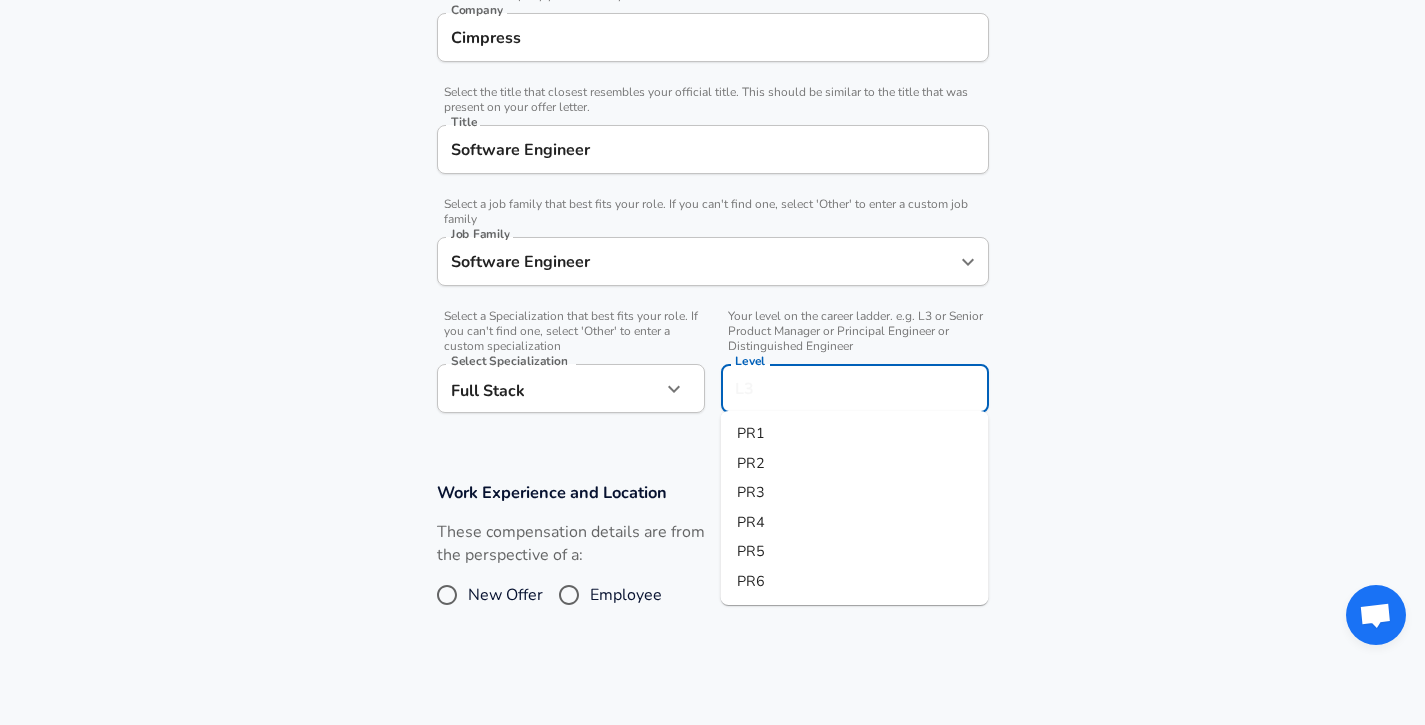 scroll, scrollTop: 470, scrollLeft: 0, axis: vertical 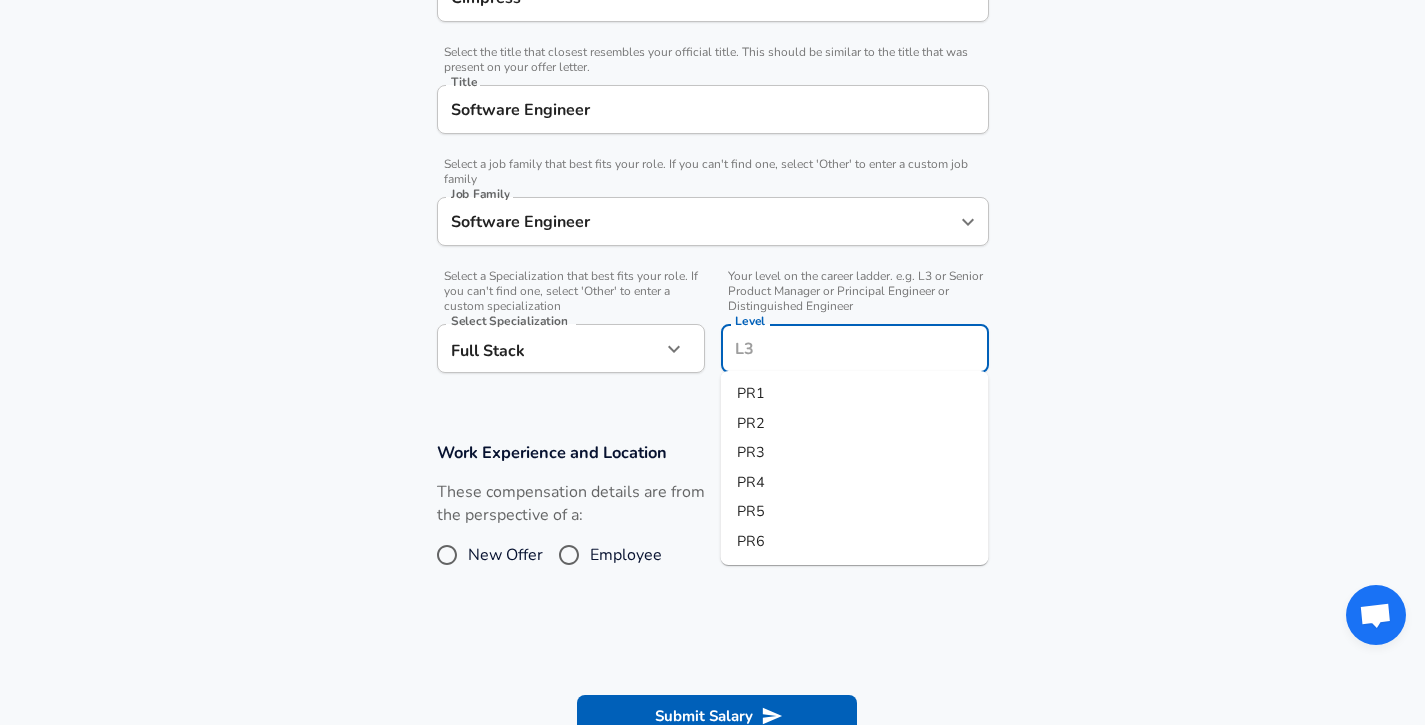 click on "PR2" at bounding box center [855, 424] 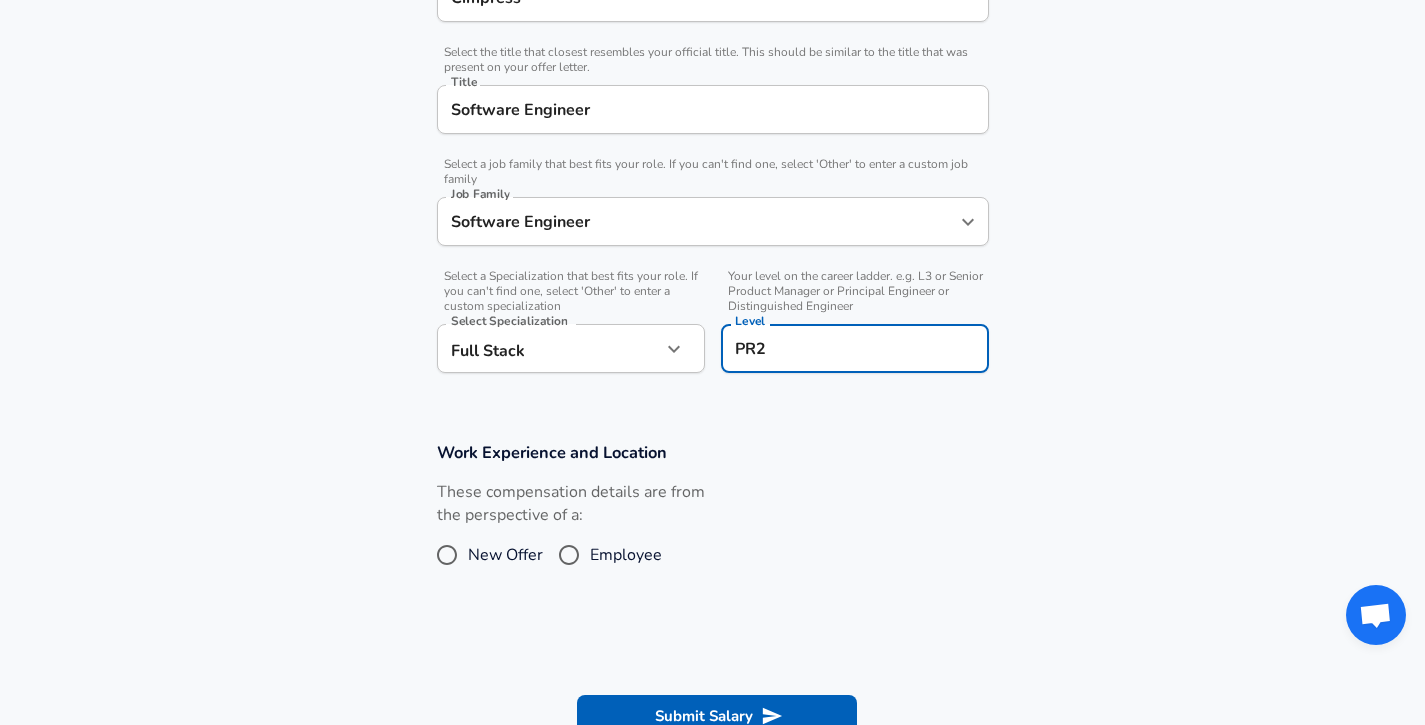 click on "Employee" at bounding box center [569, 555] 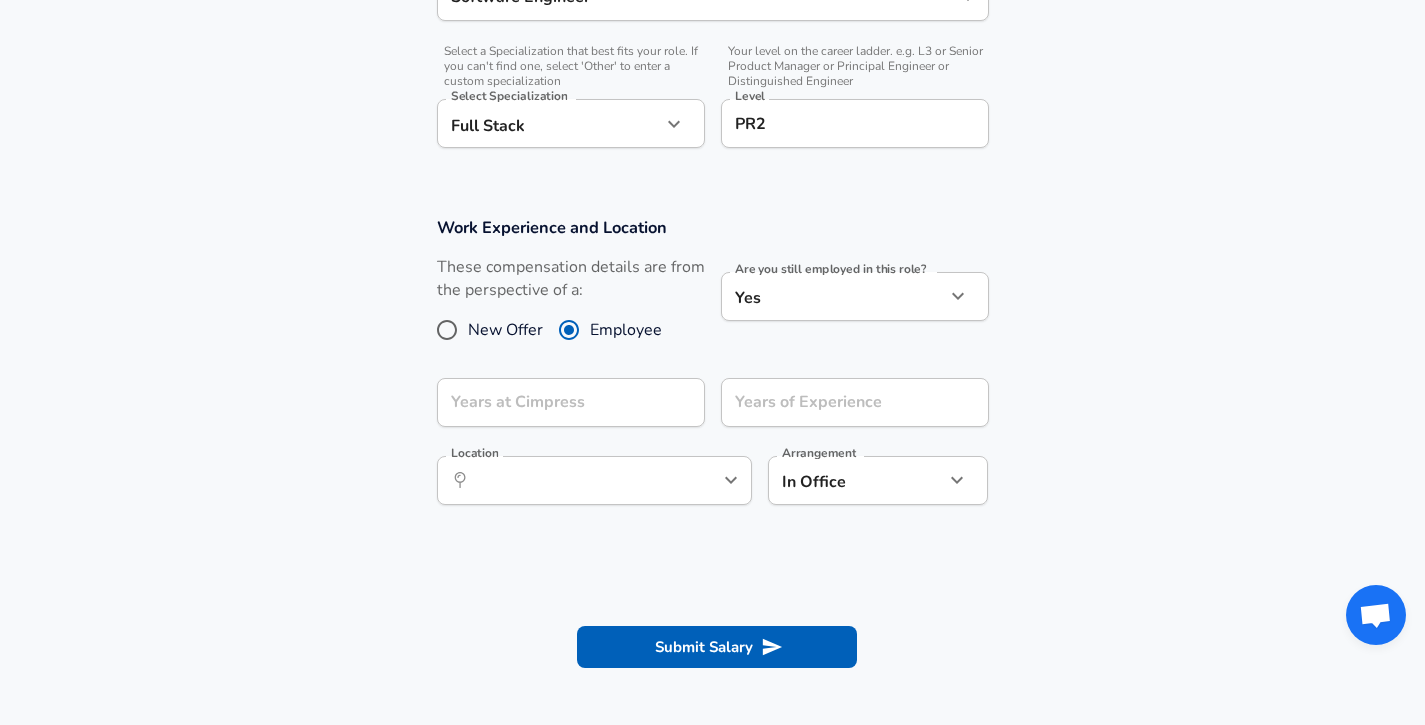 scroll, scrollTop: 696, scrollLeft: 0, axis: vertical 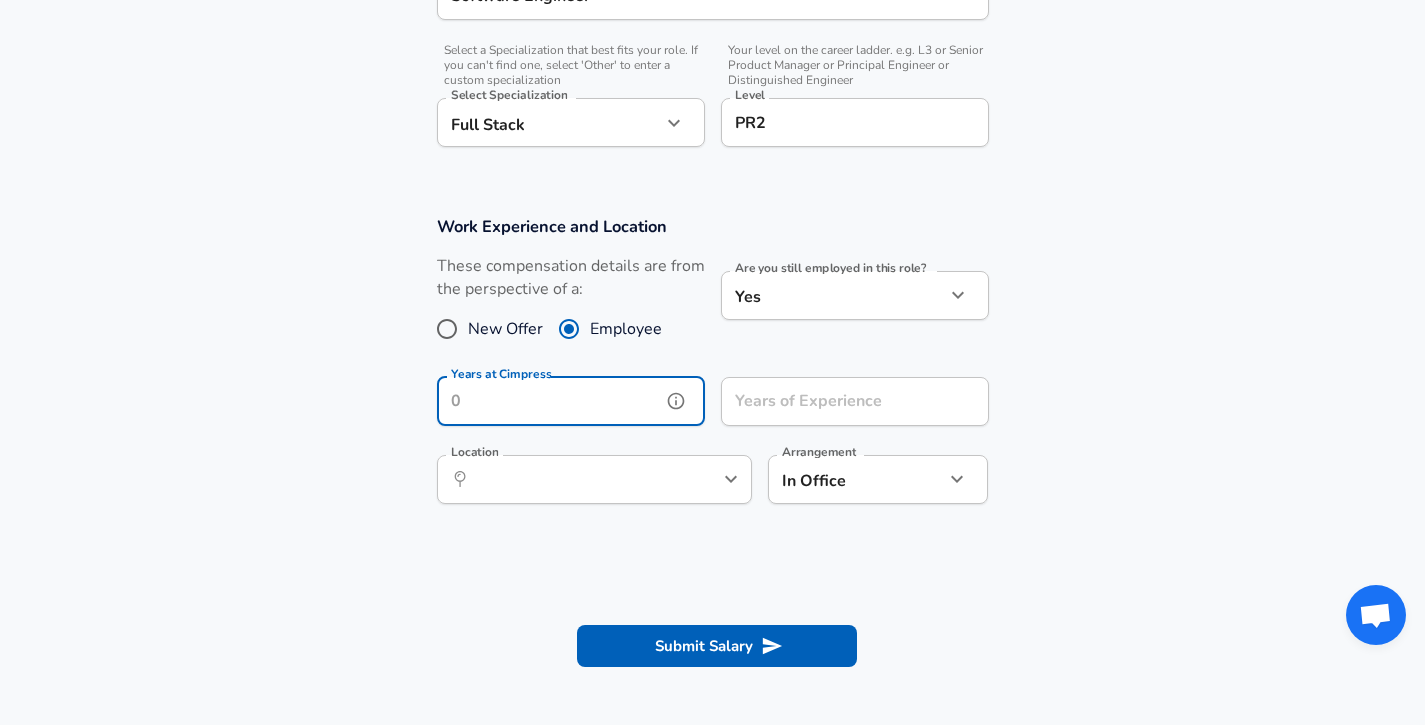 click on "Years at Cimpress" at bounding box center [549, 401] 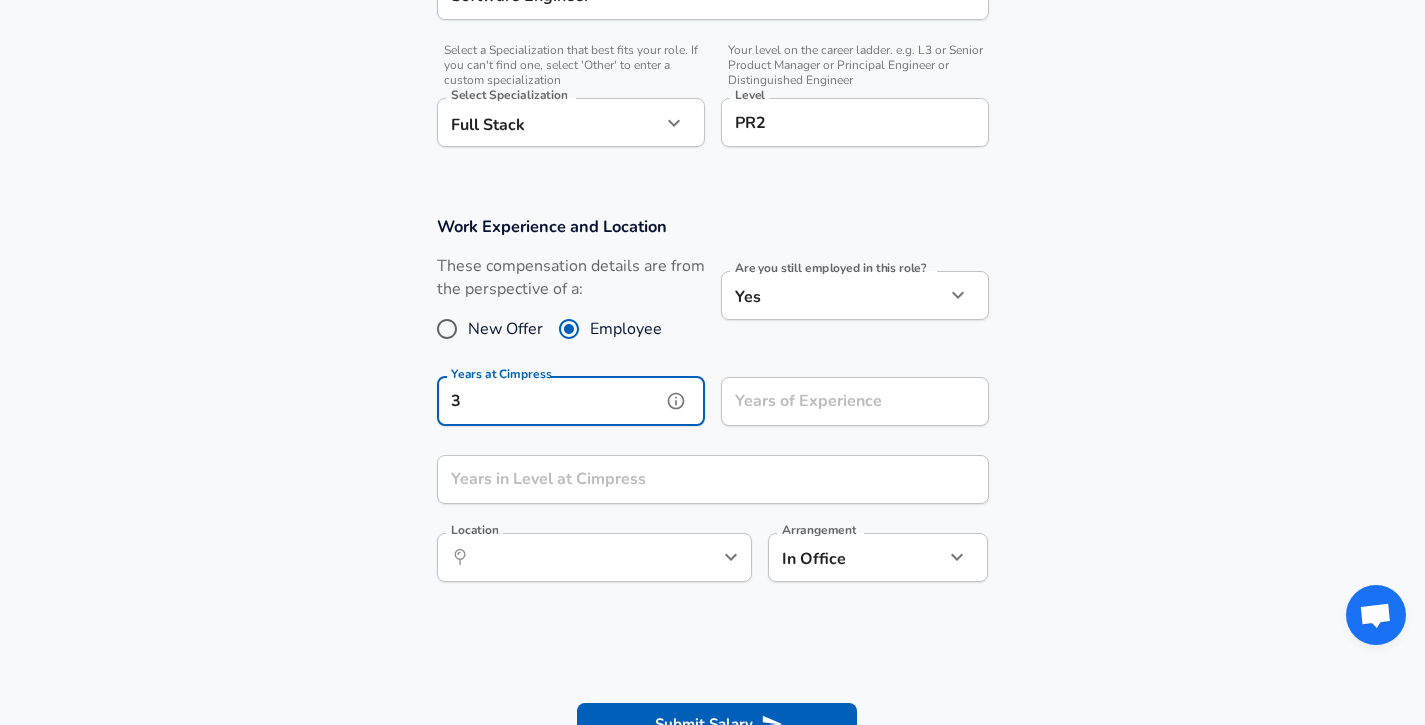 type on "3" 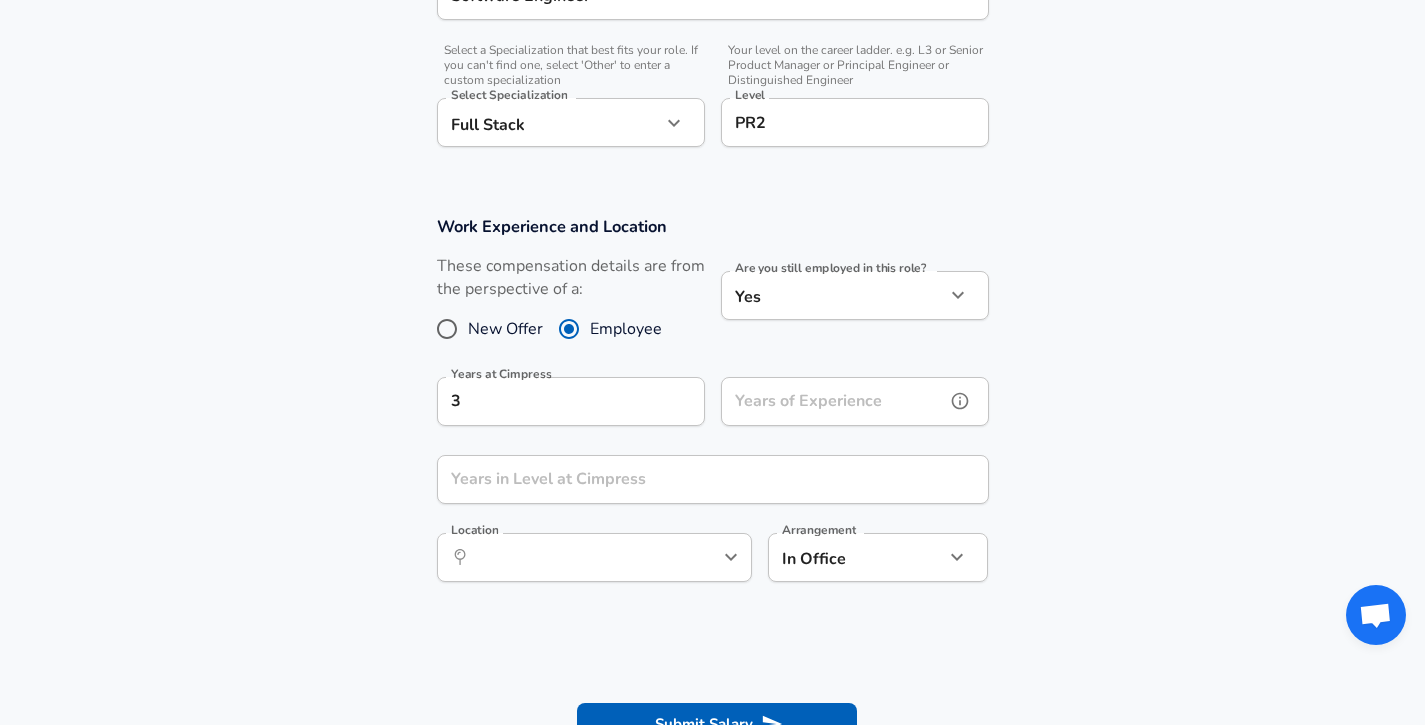 click on "Years of Experience" at bounding box center [833, 401] 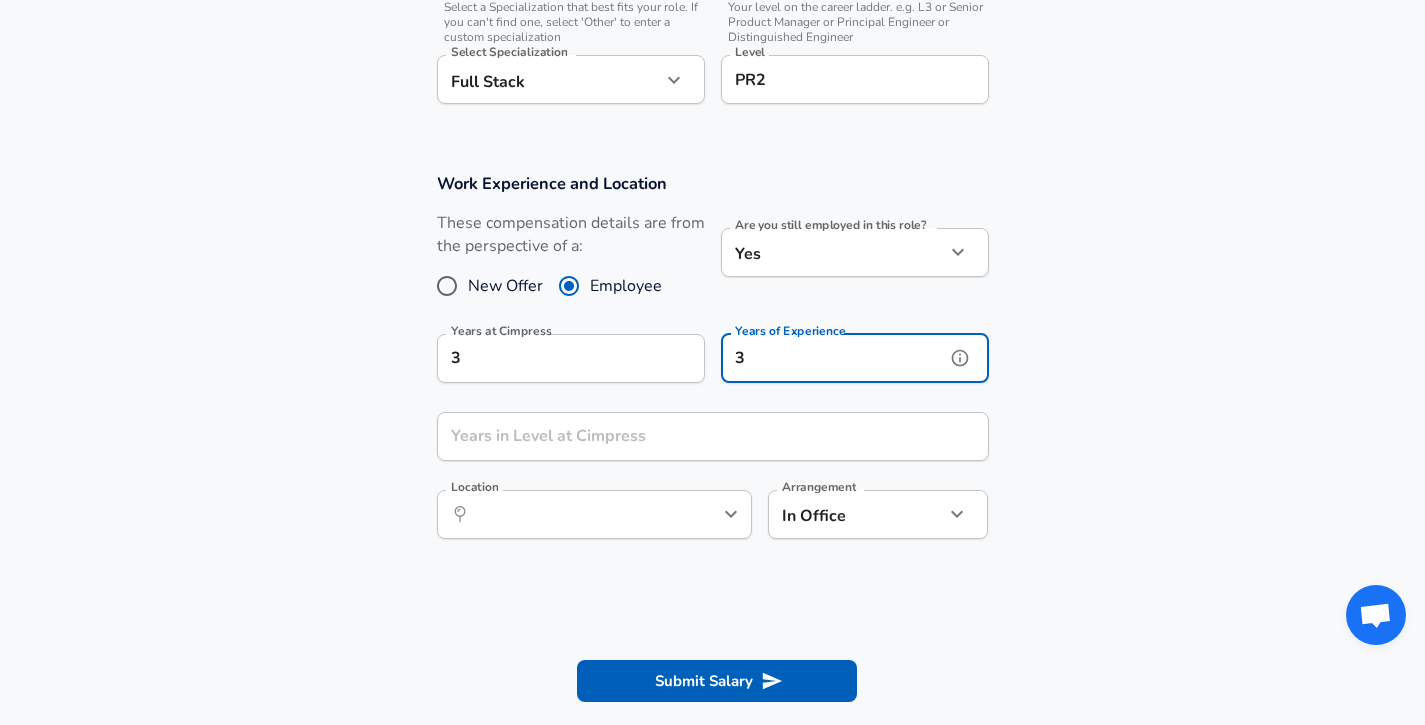 scroll, scrollTop: 740, scrollLeft: 0, axis: vertical 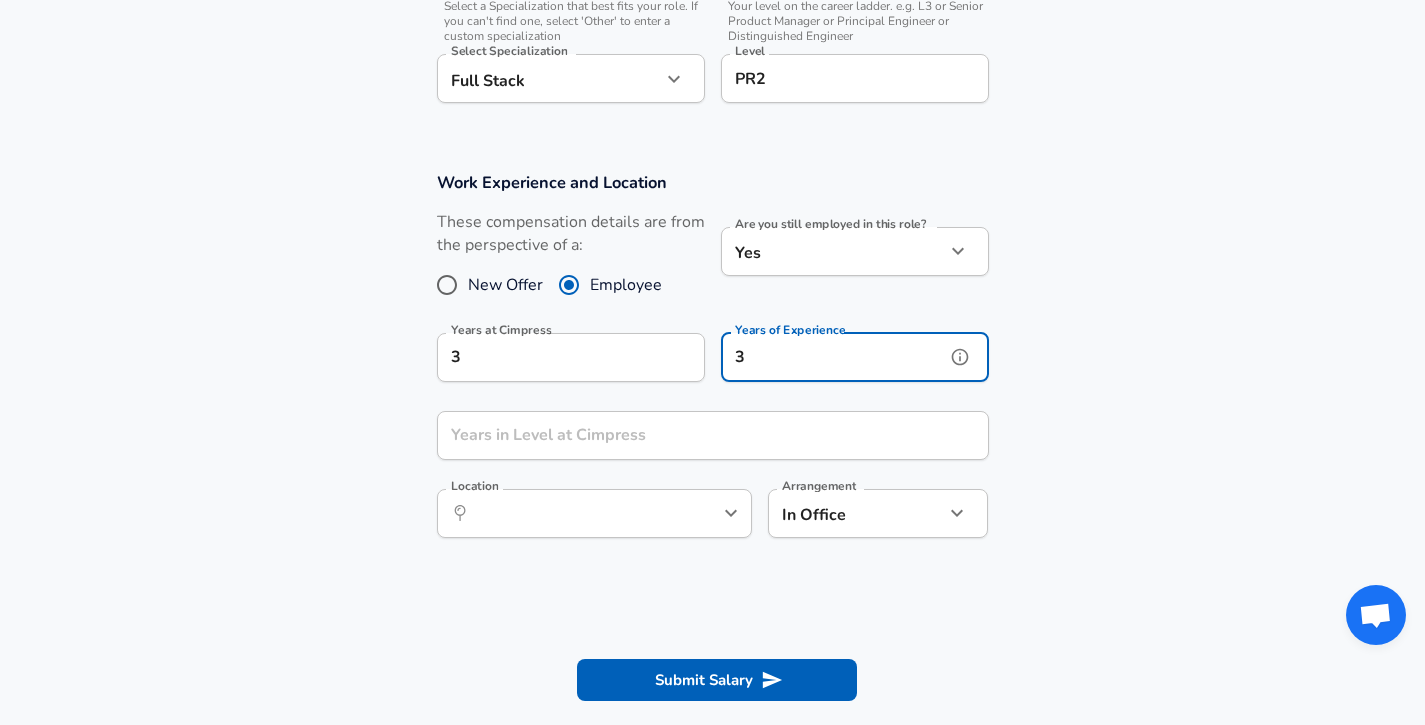 type on "3" 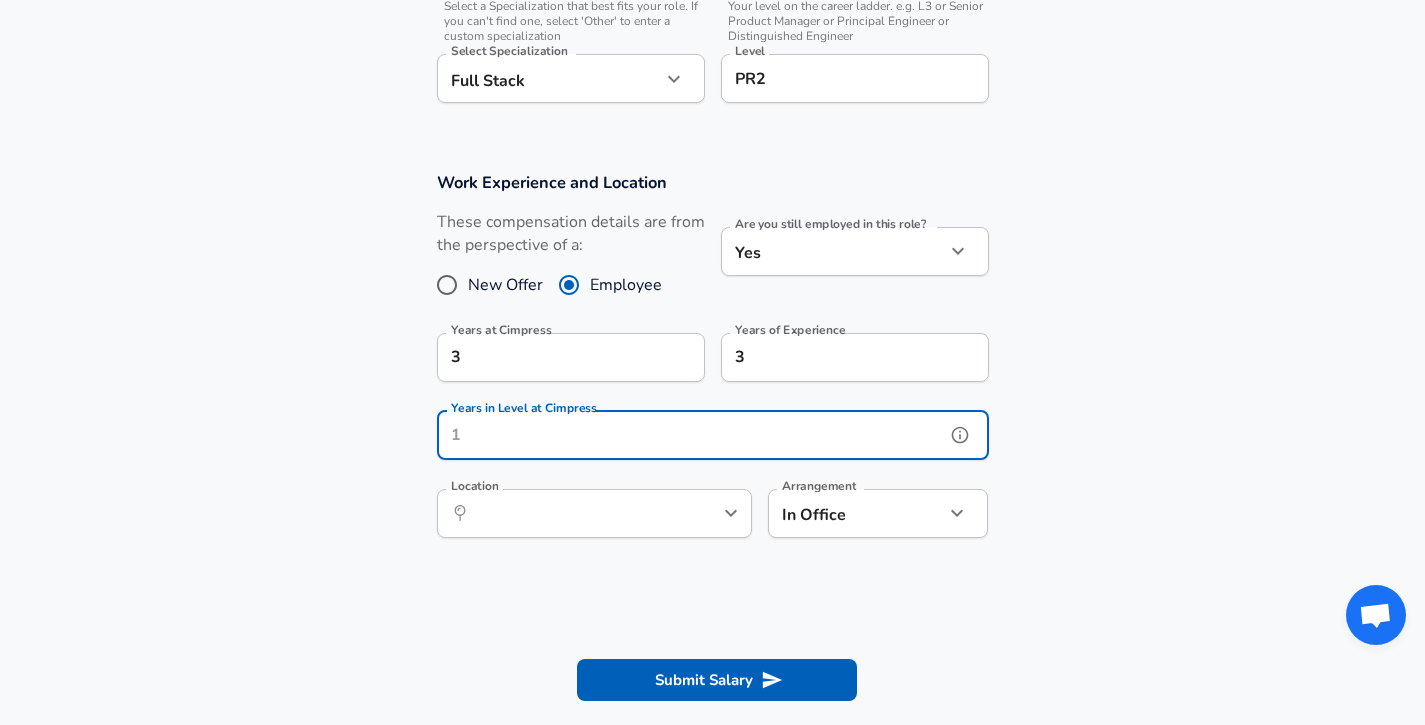 click on "Years in Level at Cimpress" at bounding box center [691, 435] 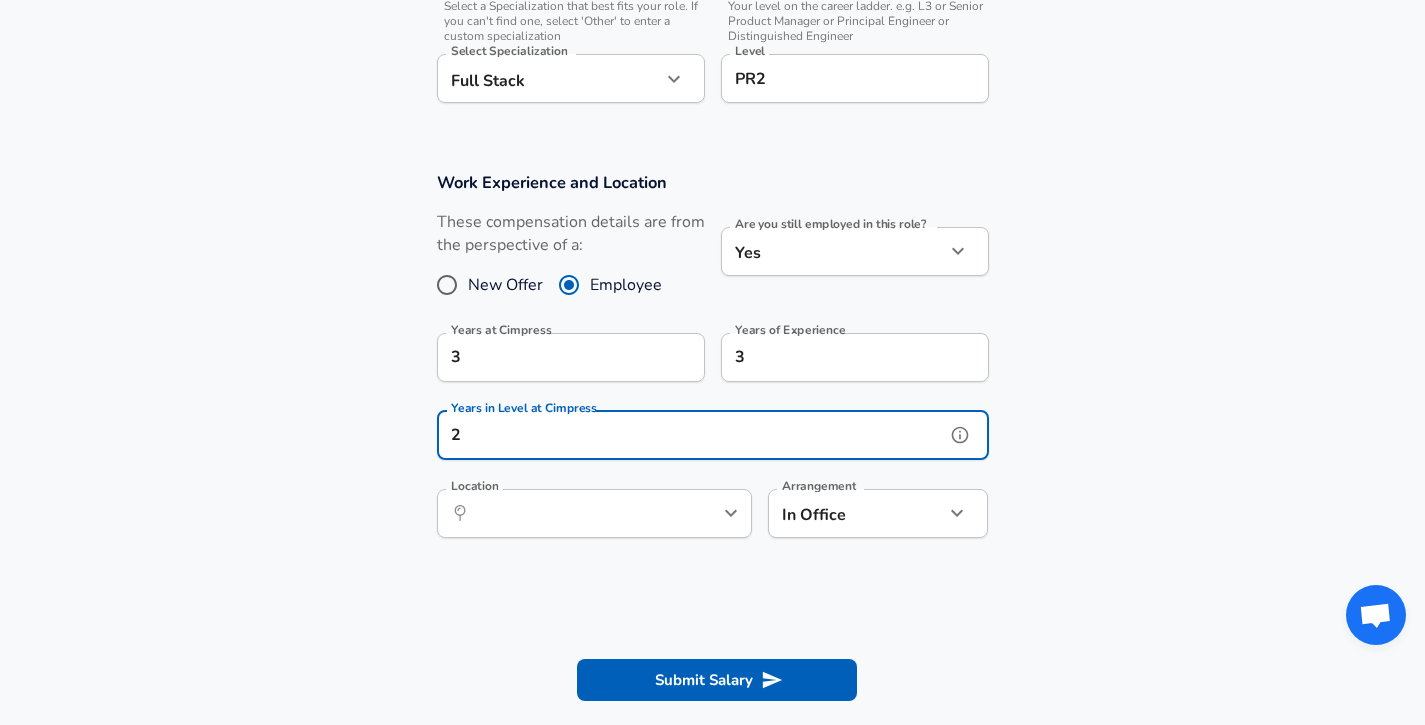 click 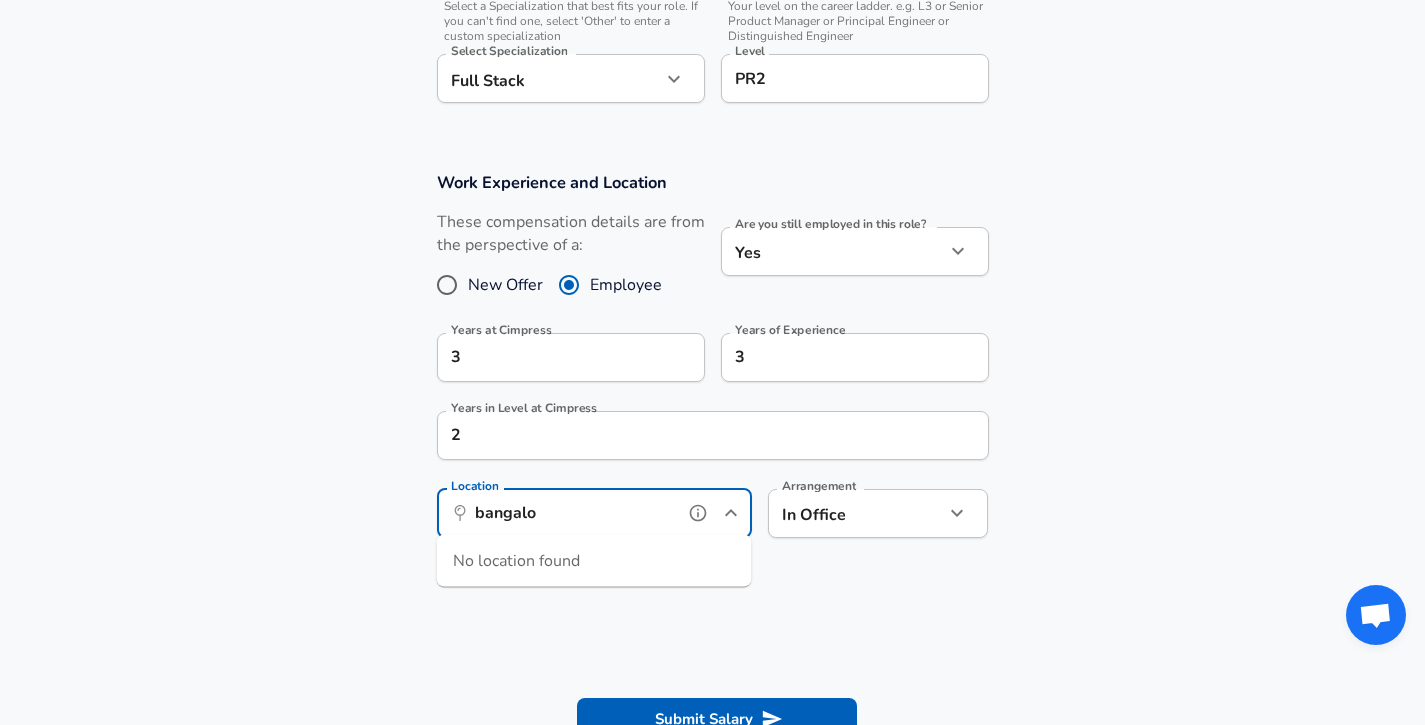 click on "bangalo" at bounding box center (572, 513) 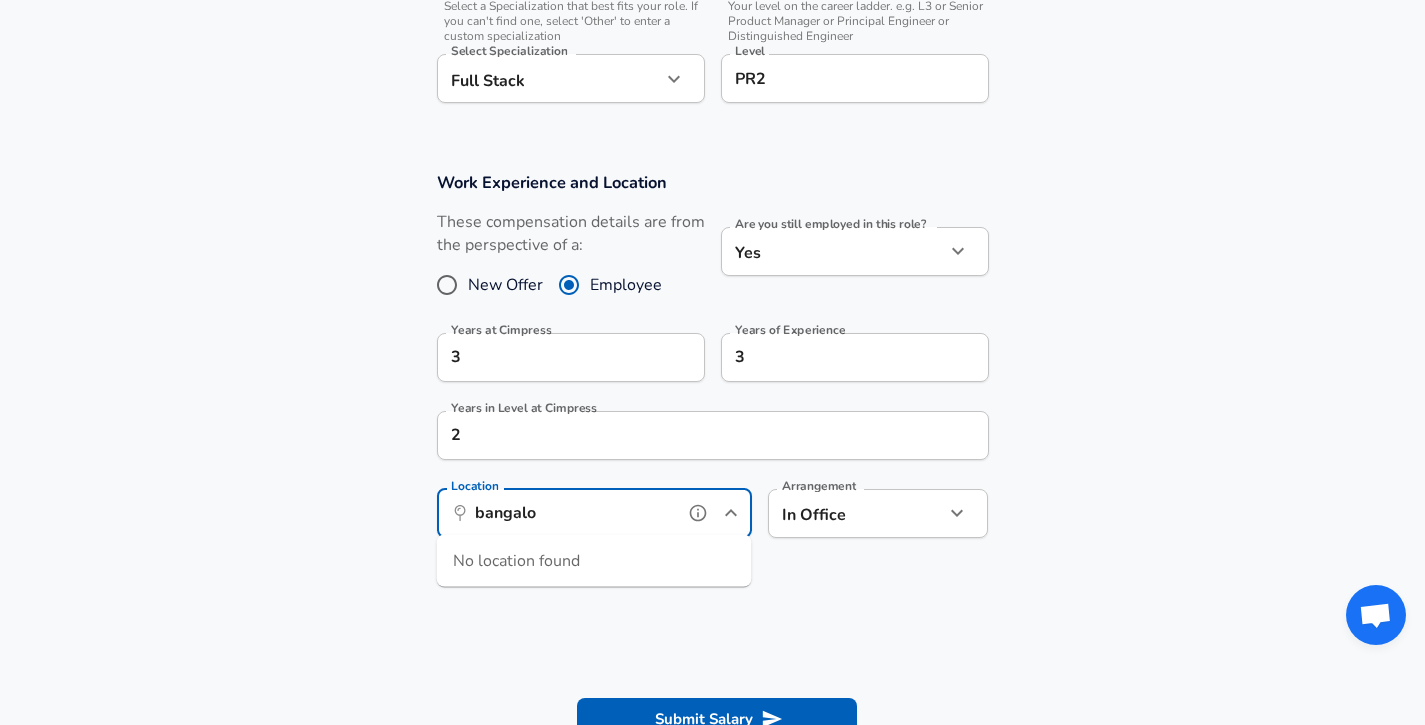 click on "bangalo" at bounding box center (572, 513) 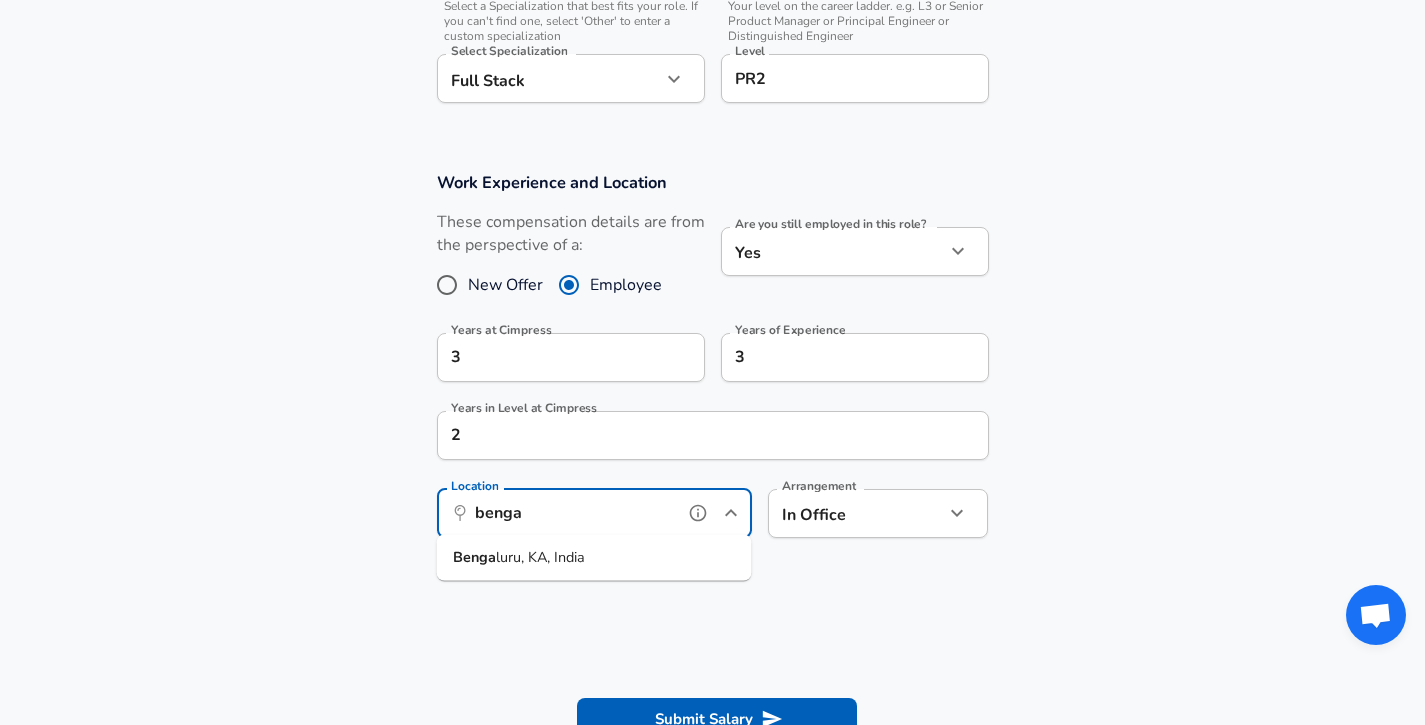 click on "luru, KA, India" at bounding box center [540, 557] 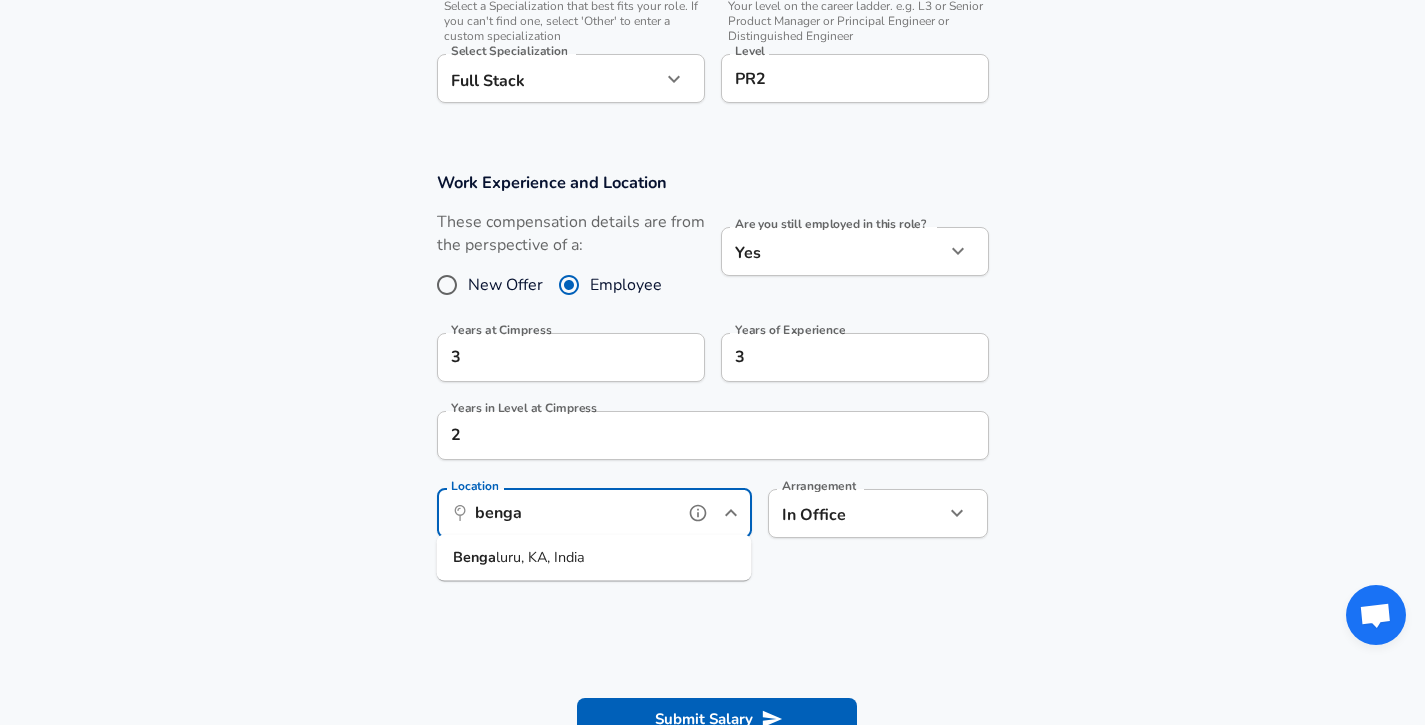 type on "Bengaluru, KA, India" 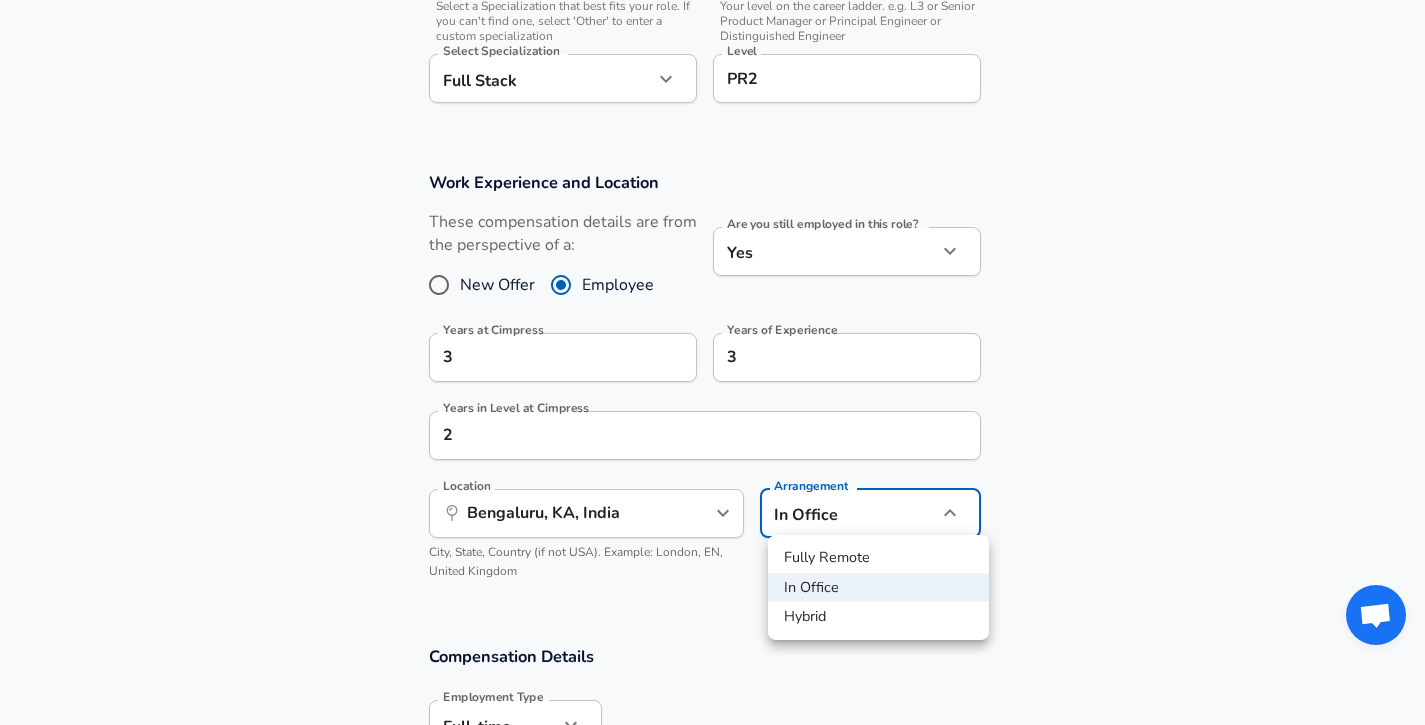 click on "Company Cimpress Company   Select the title that closest resembles your official title. This should be similar to the title that was present on your offer letter. Title Software Engineer Title   Select a job family that best fits your role. If you can't find one, select 'Other' to enter a custom job family Job Family Software Engineer Job Family   Select a Specialization that best fits your role. If you can't find one, select 'Other' to enter a custom specialization Select Specialization Full Stack   Level" at bounding box center (712, -378) 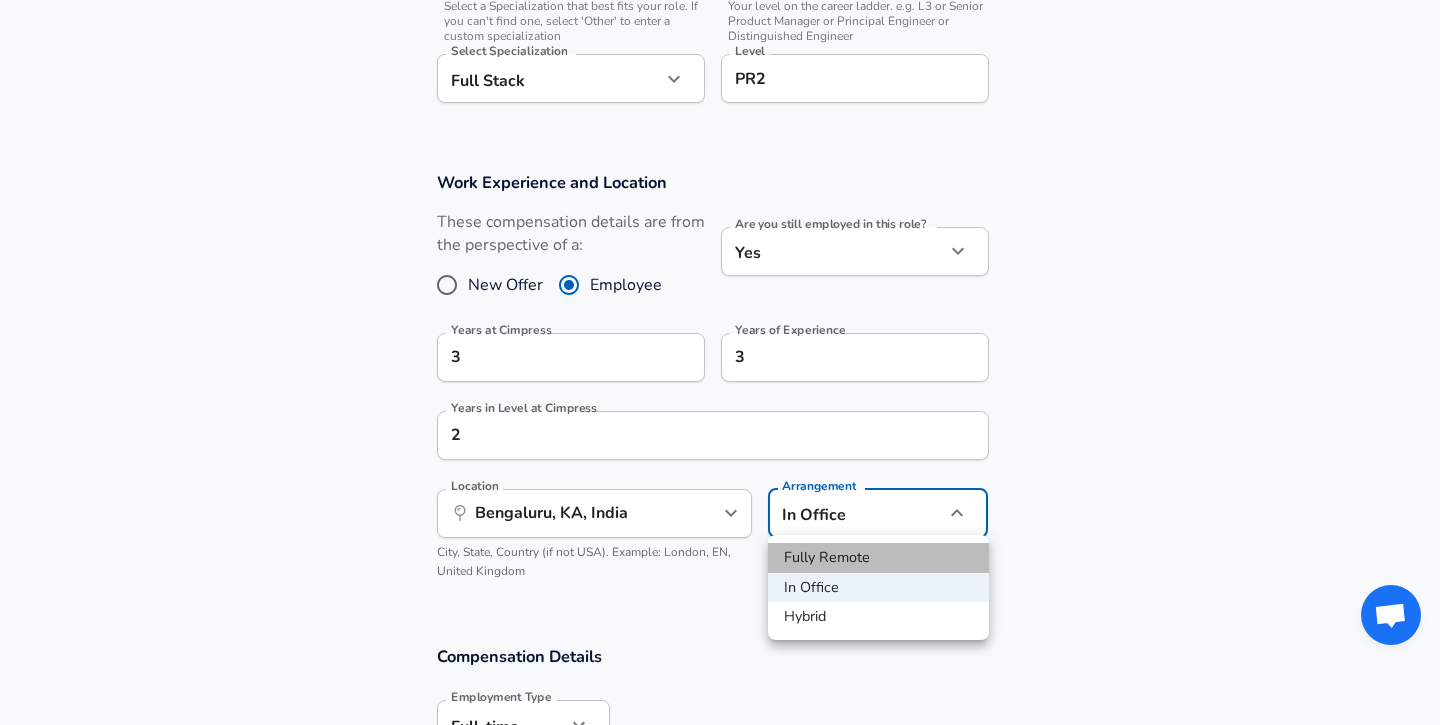 click on "Fully Remote" at bounding box center [878, 558] 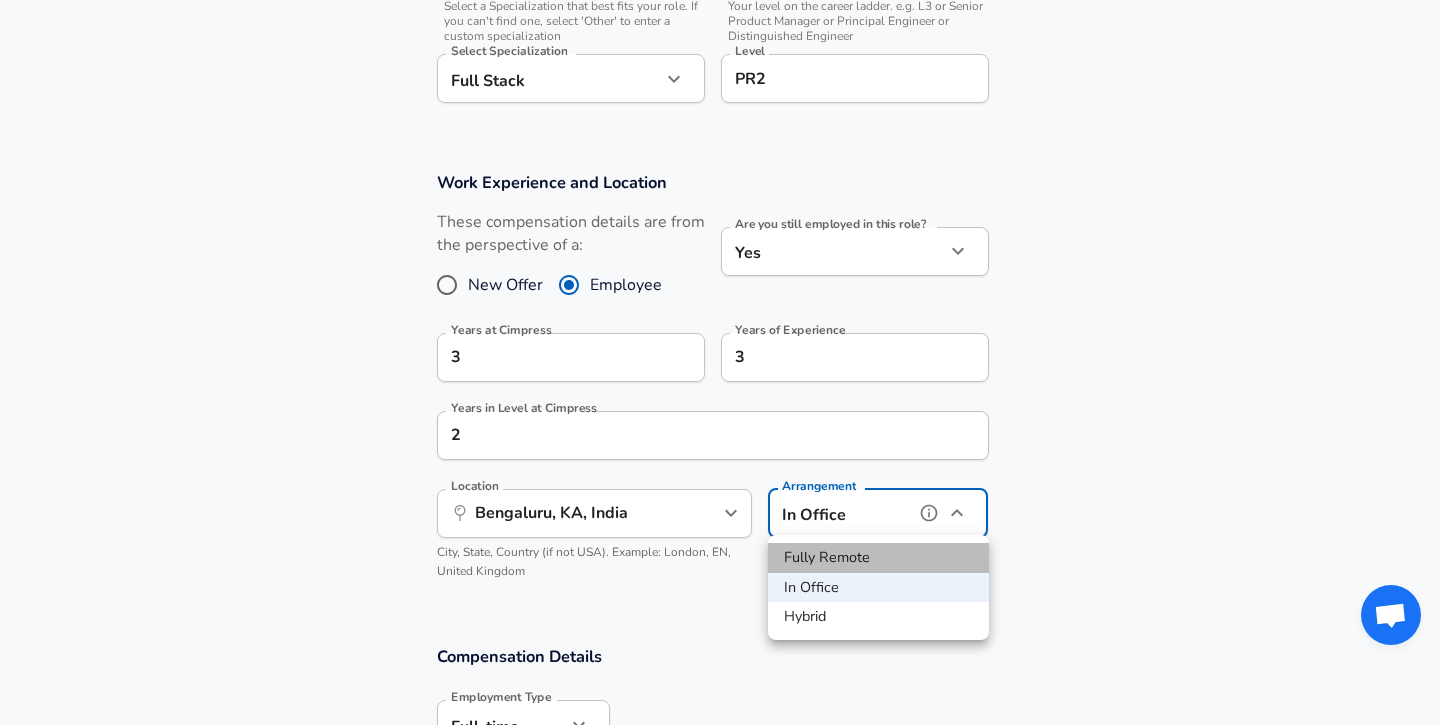 type on "remote" 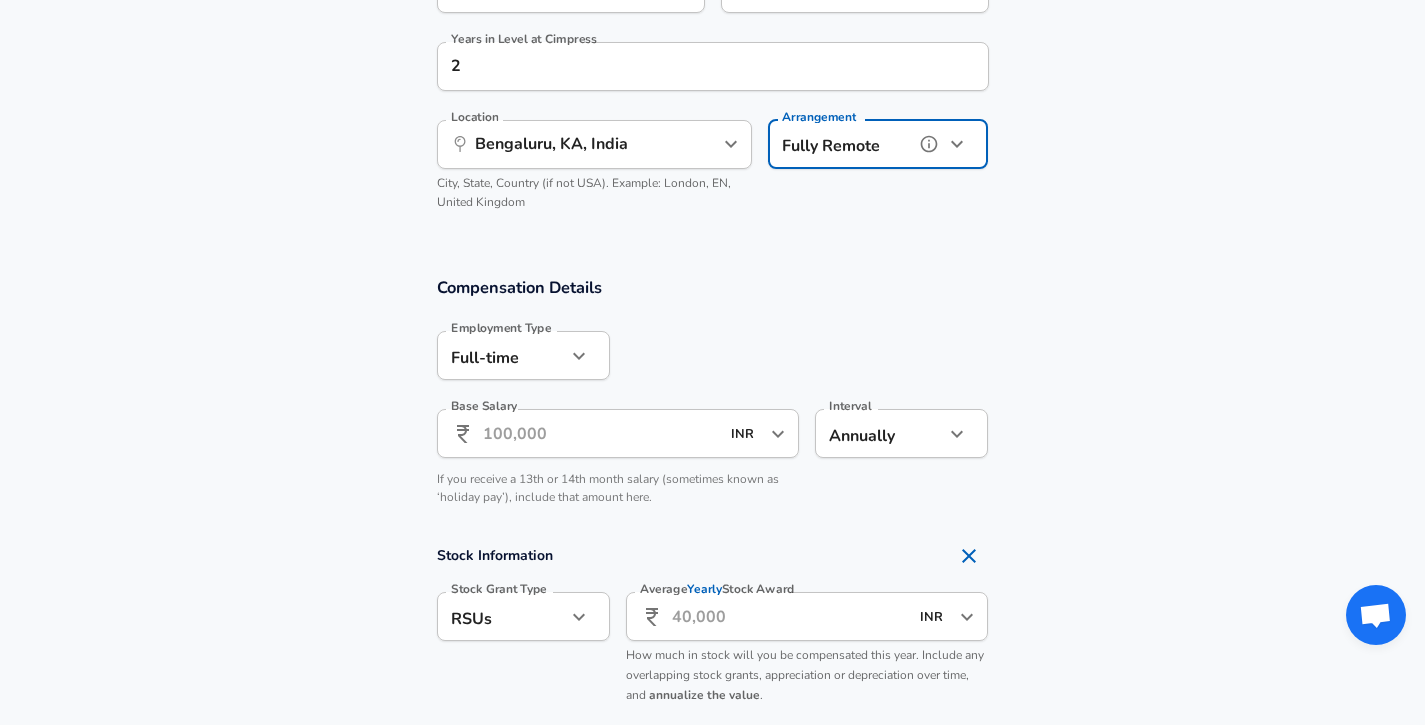 scroll, scrollTop: 1114, scrollLeft: 0, axis: vertical 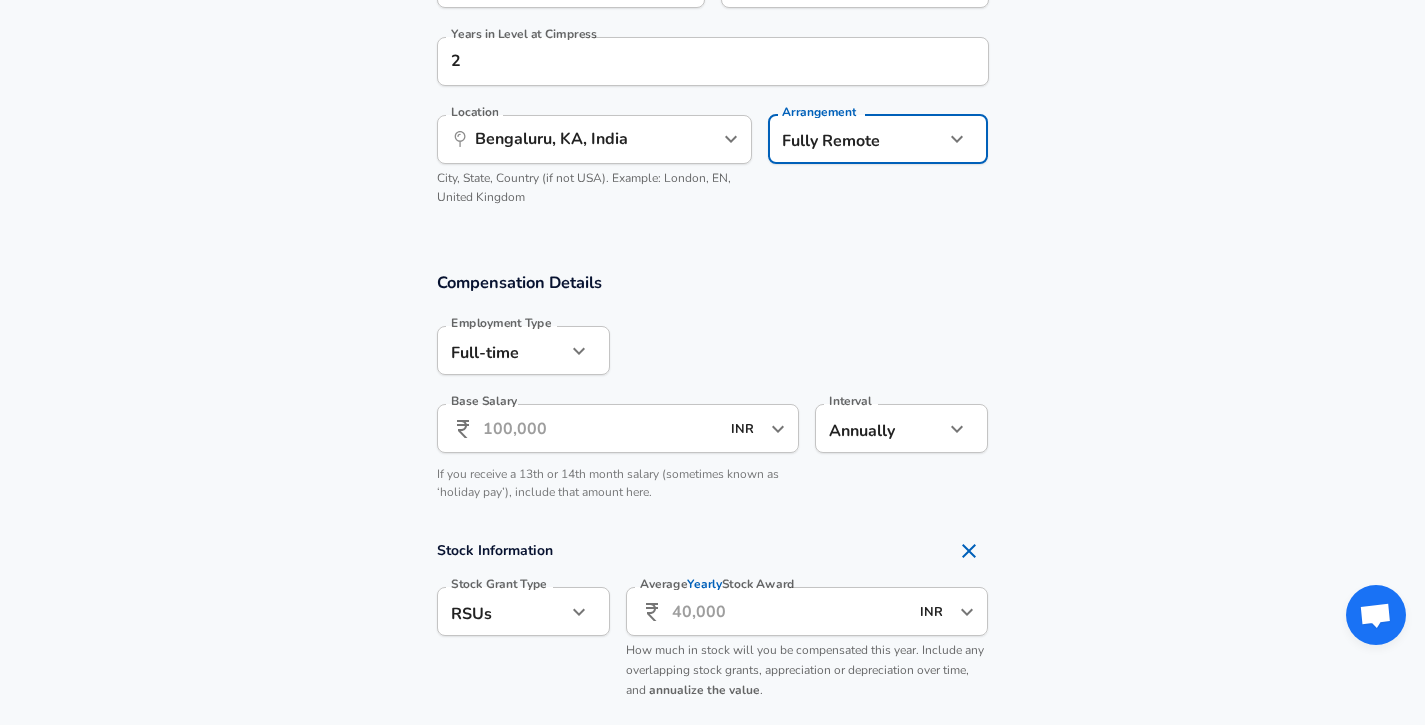 click on "Base Salary" at bounding box center (601, 428) 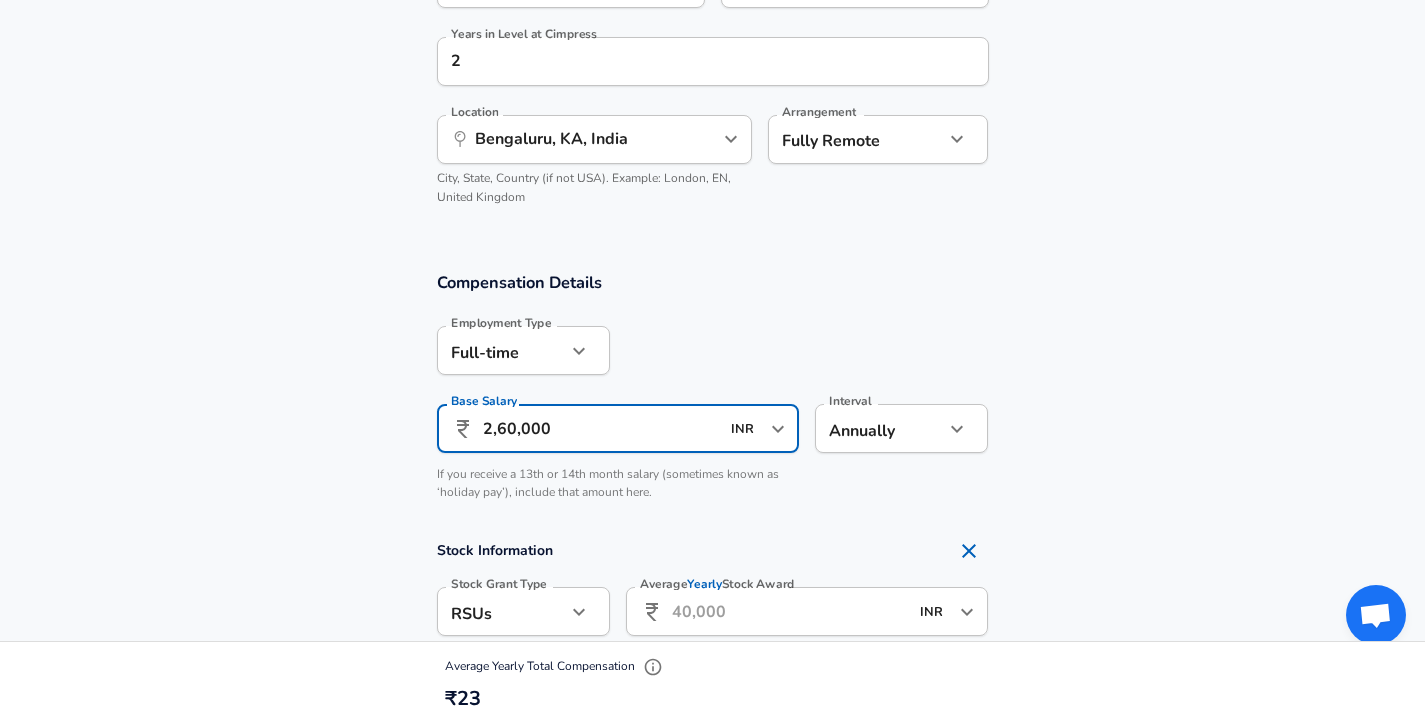 type on "26,00,000" 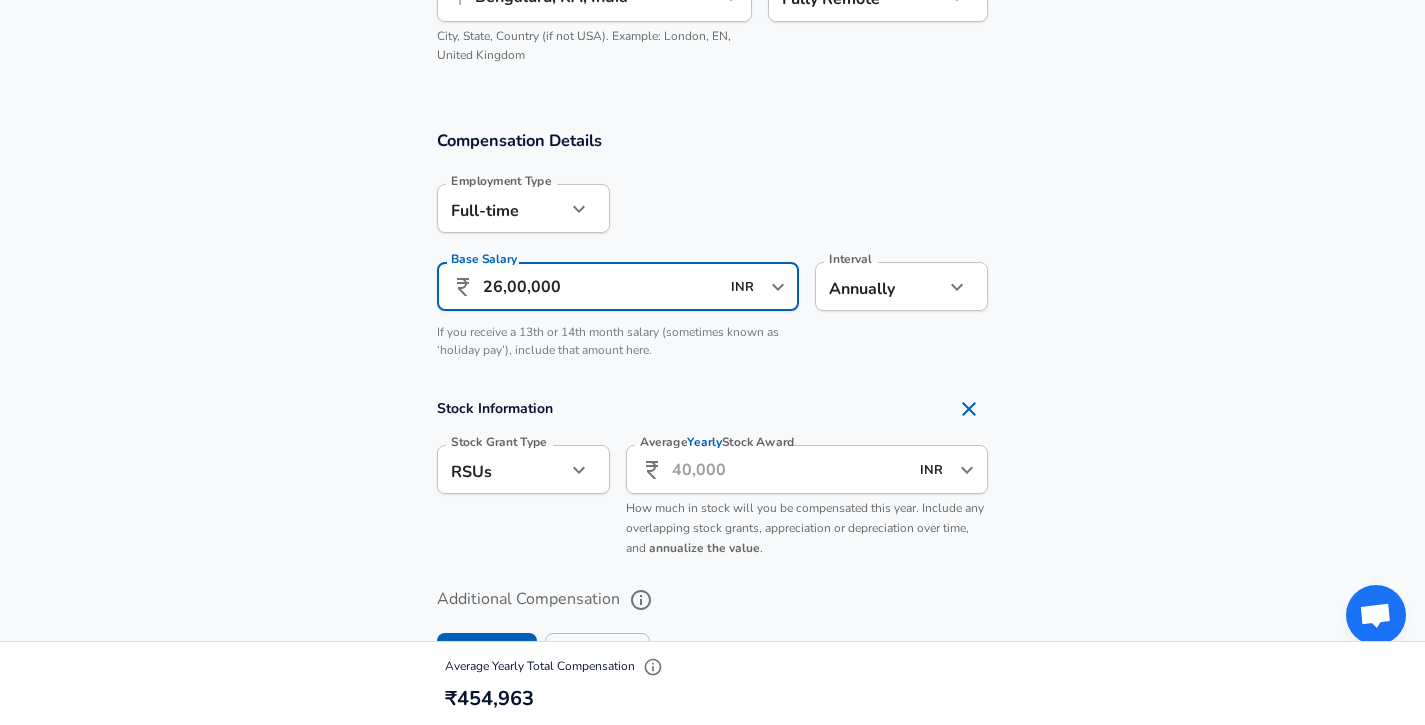scroll, scrollTop: 1263, scrollLeft: 0, axis: vertical 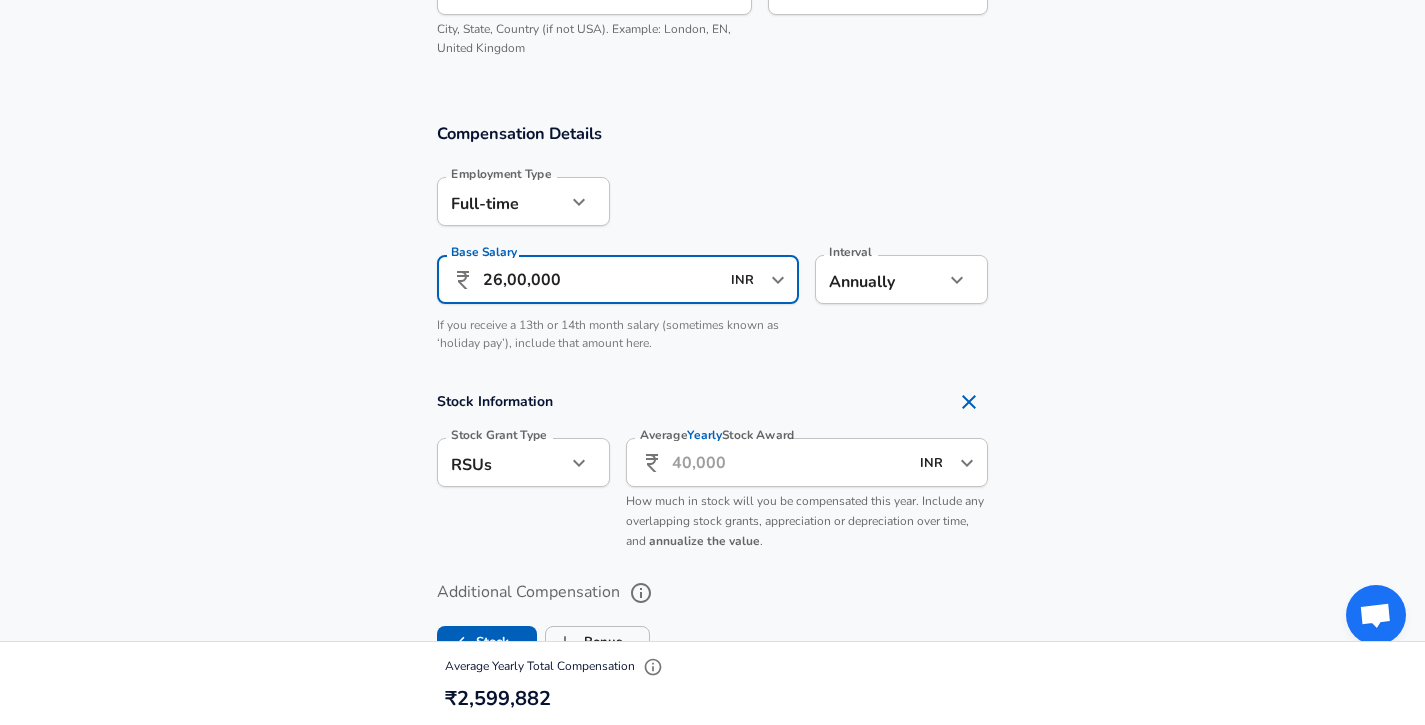 click on "How much in stock will you be compensated this year. Include any overlapping stock grants, appreciation or depreciation over time, and   annualize the value ." at bounding box center (805, 521) 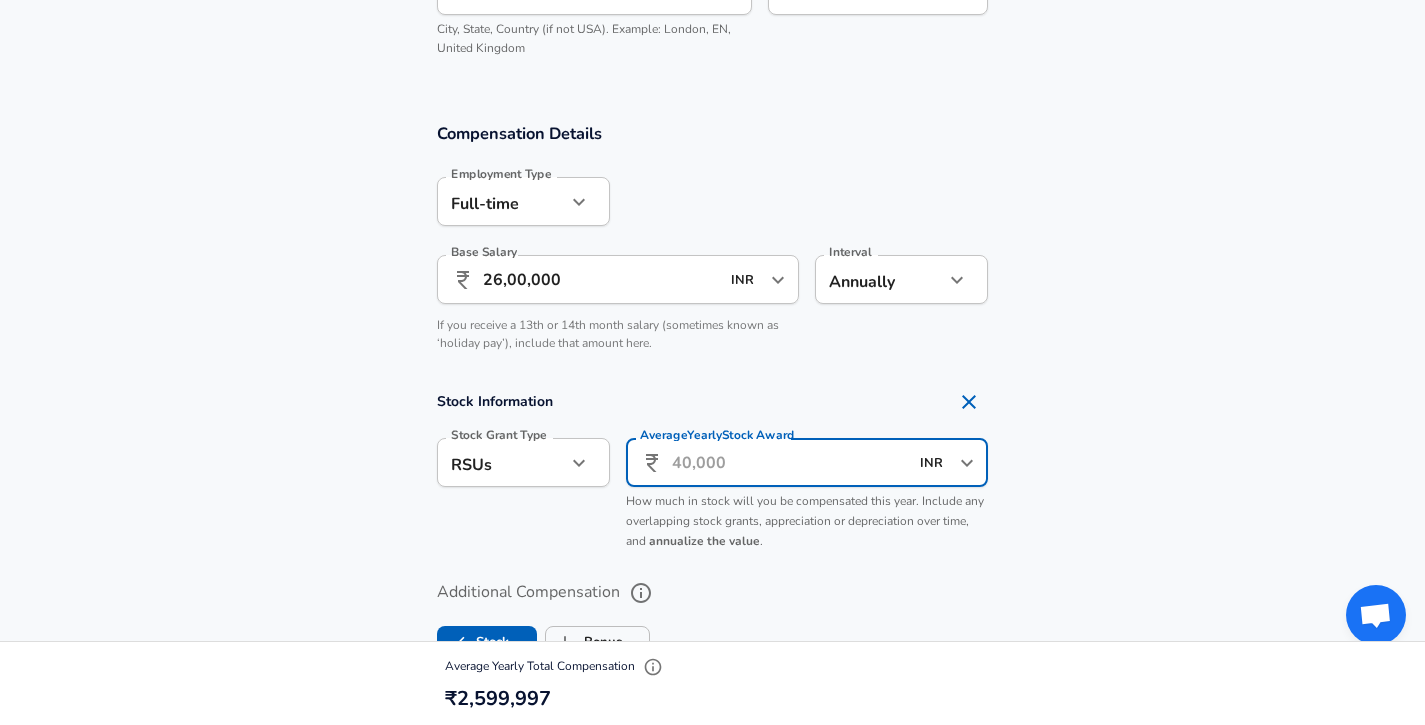 click on "Average  Yearly  Stock Award" at bounding box center (790, 462) 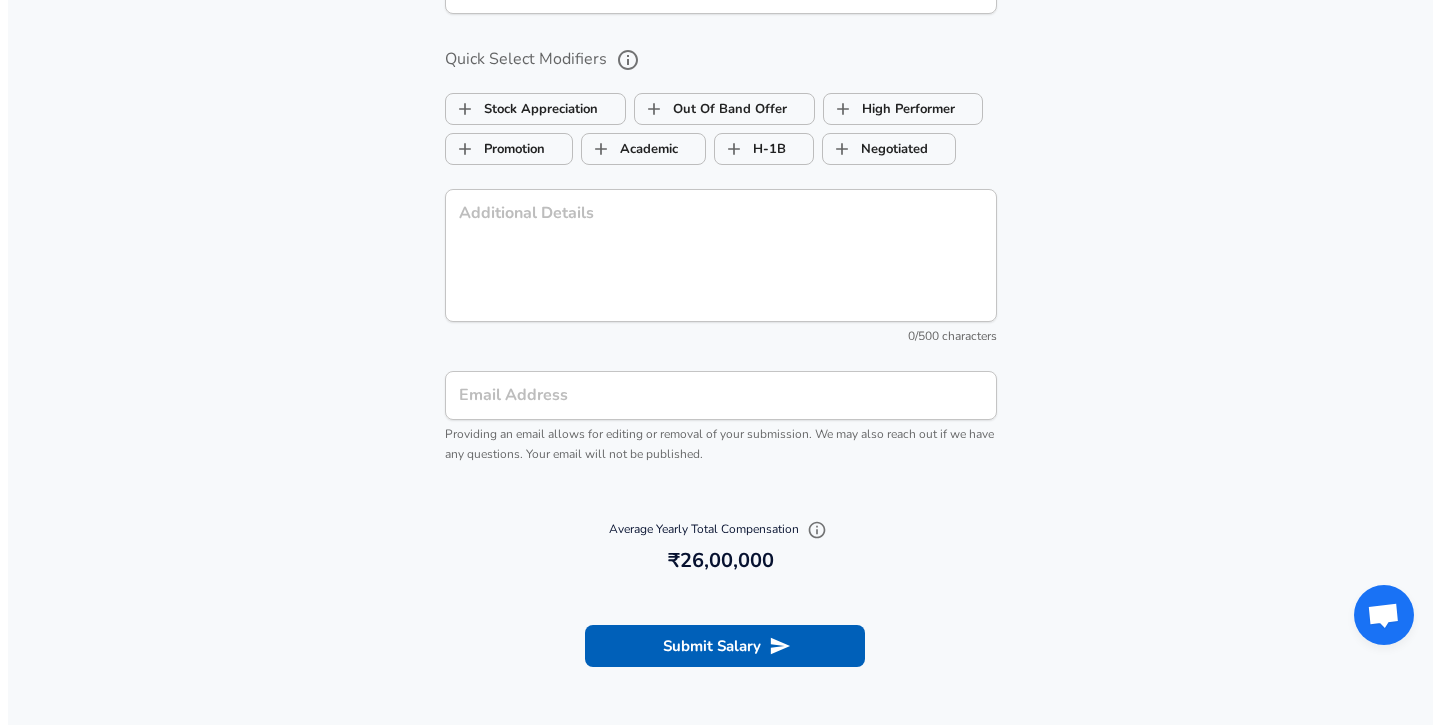 scroll, scrollTop: 2172, scrollLeft: 0, axis: vertical 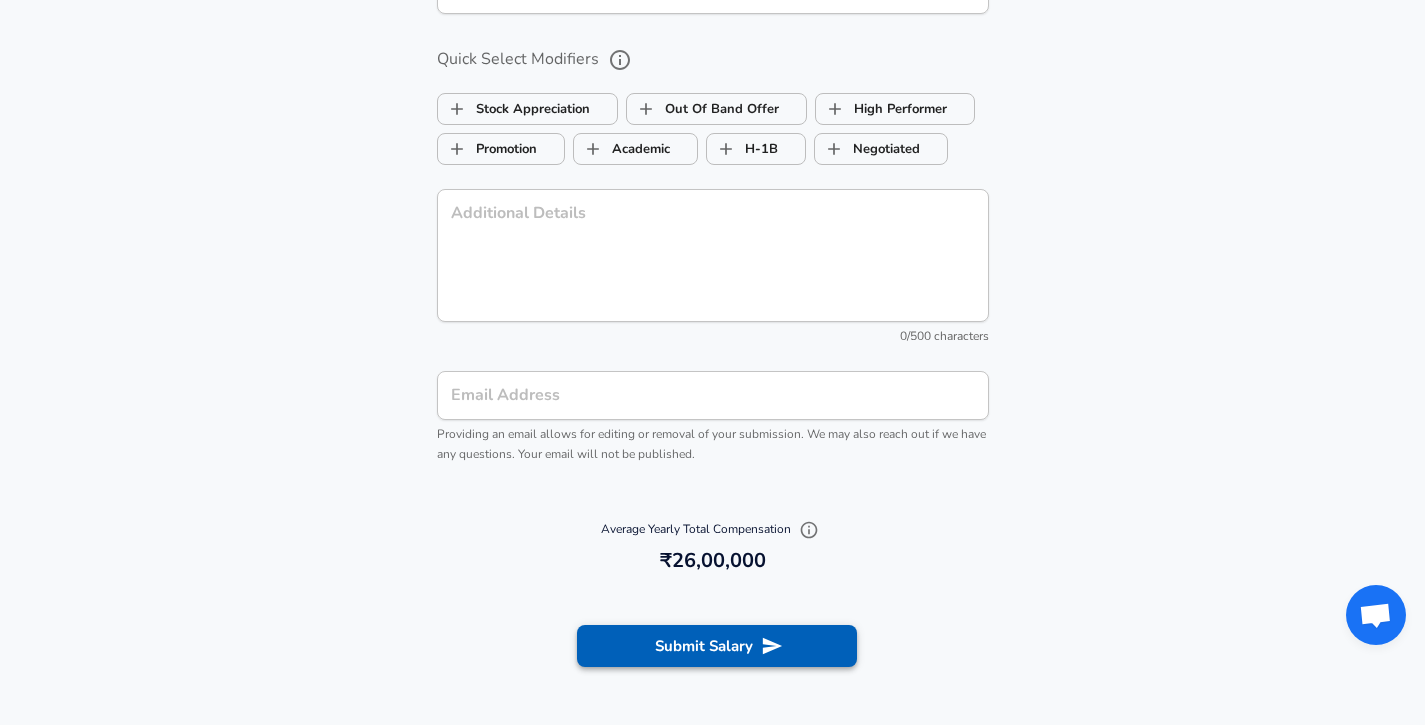 type on "0" 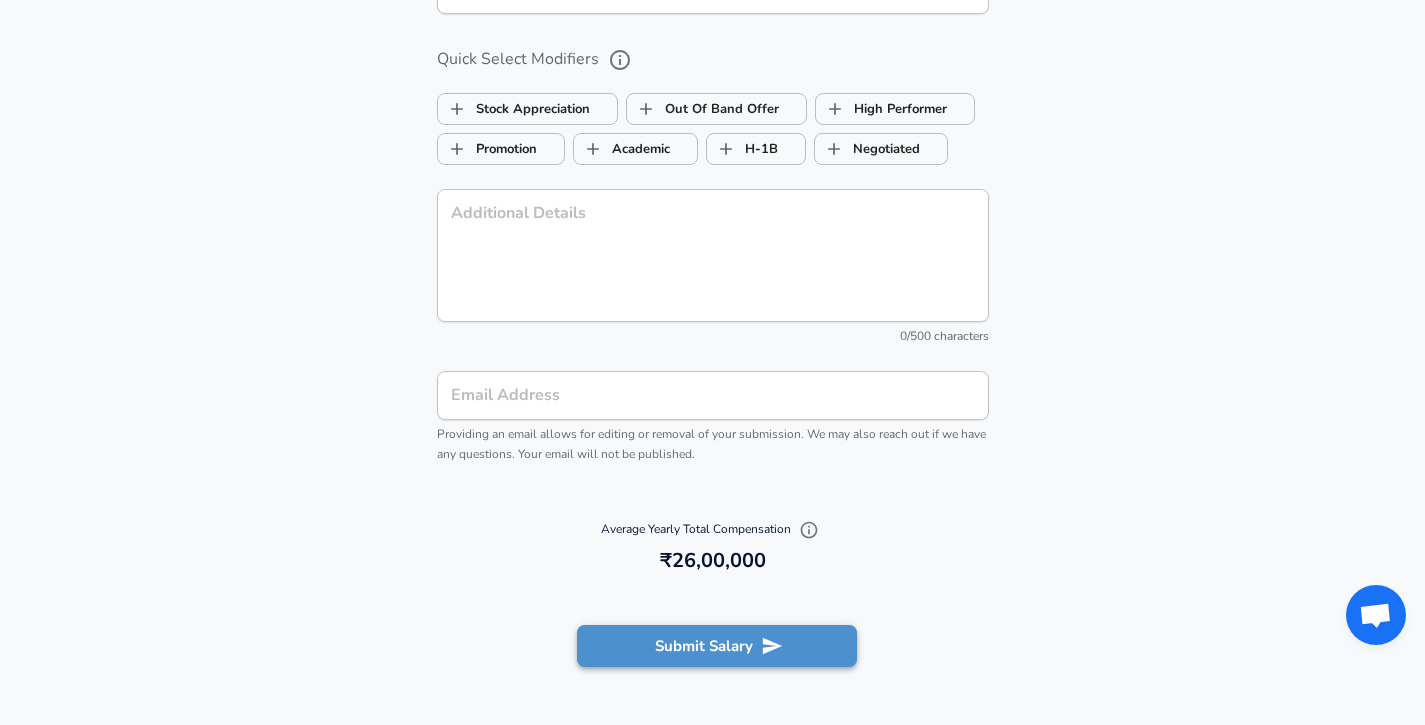 click on "Submit Salary" at bounding box center [717, 646] 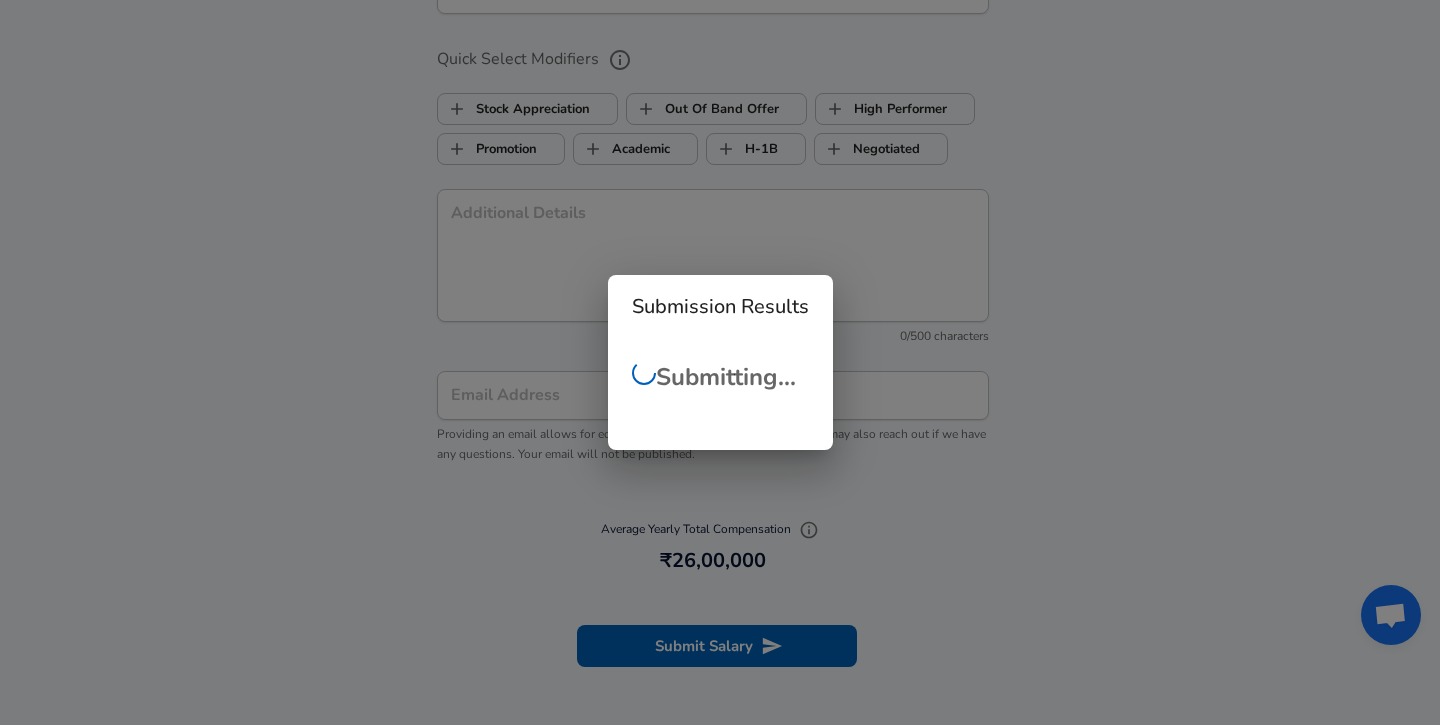 scroll, scrollTop: 796, scrollLeft: 0, axis: vertical 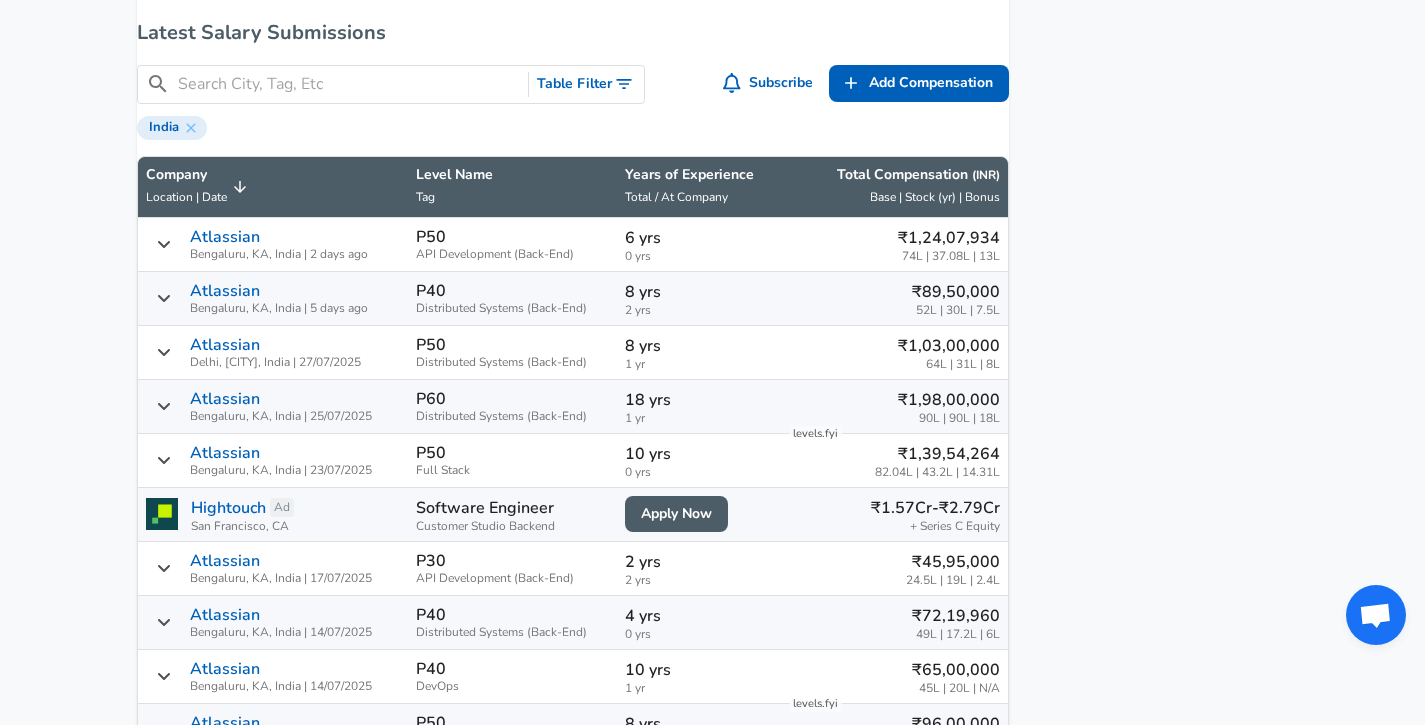 click on "Years of Experience" at bounding box center [698, 175] 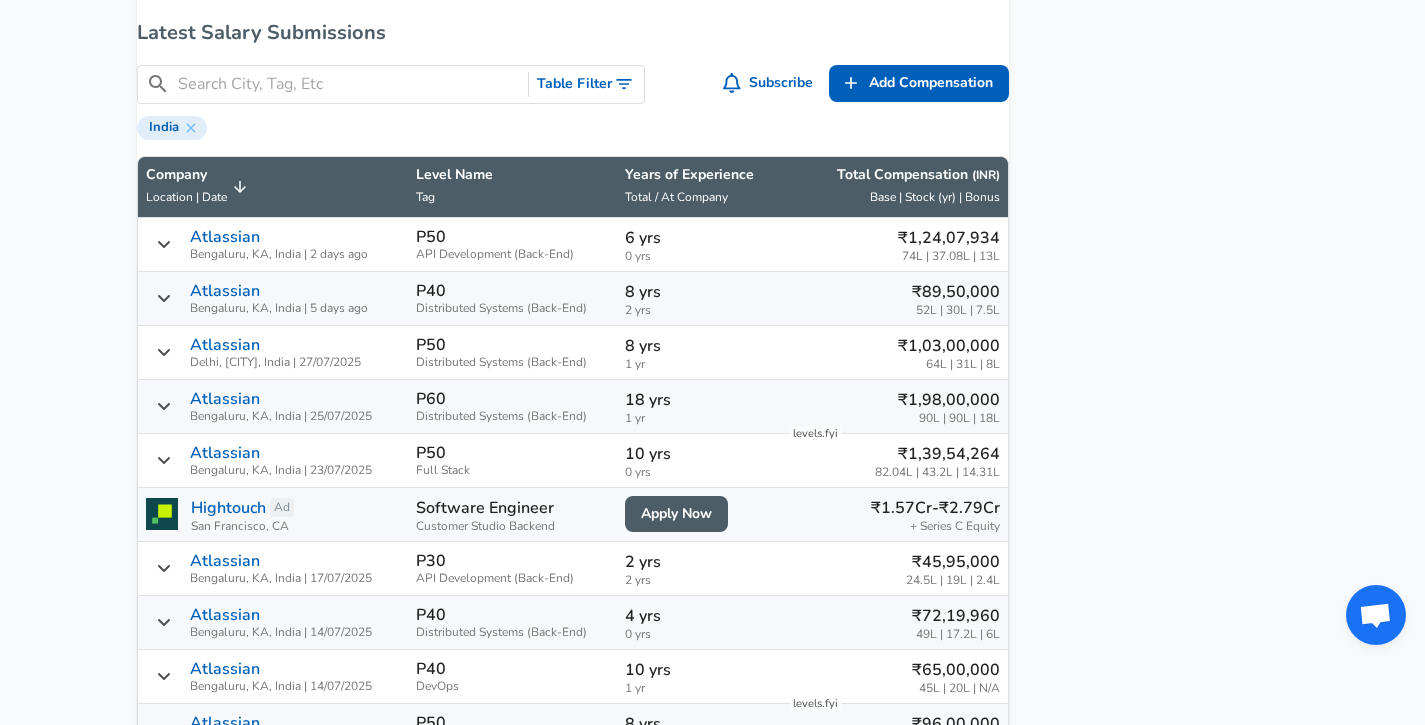 click on "Years of Experience" at bounding box center (698, 175) 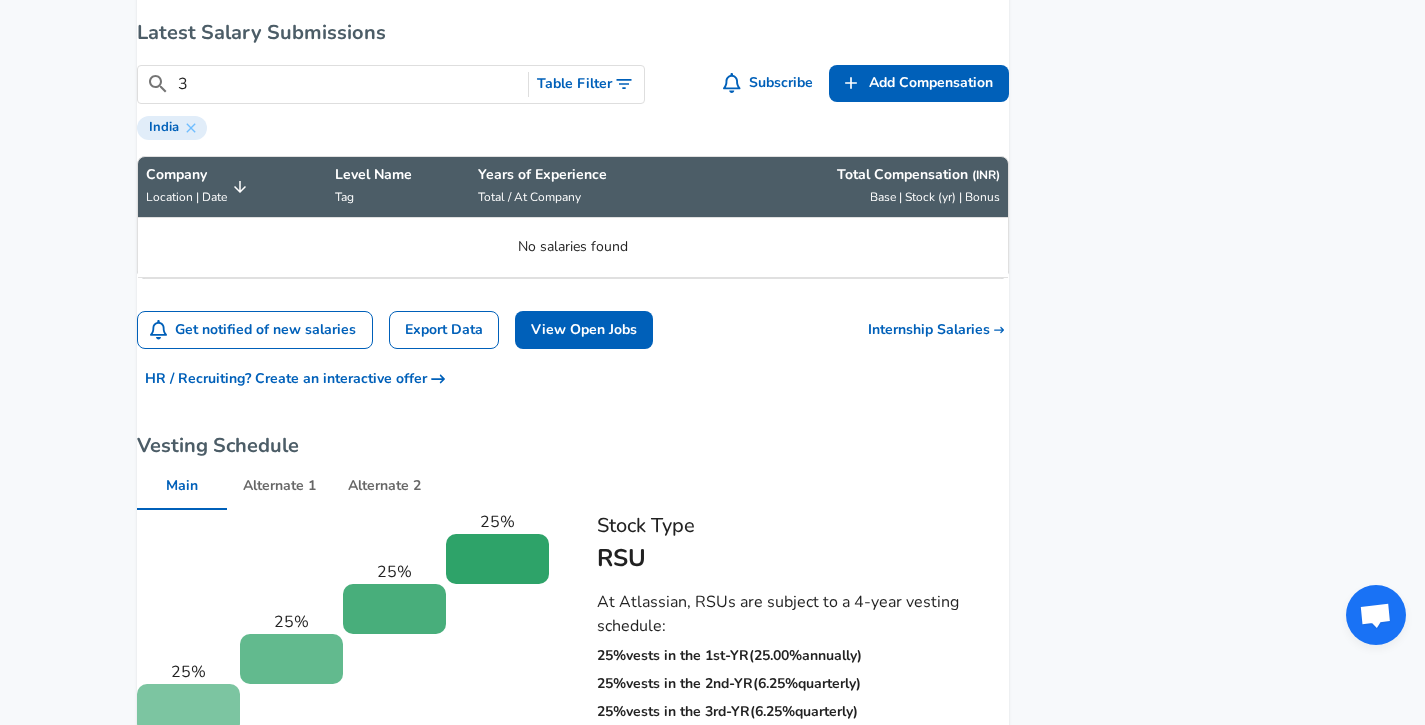 type on "3" 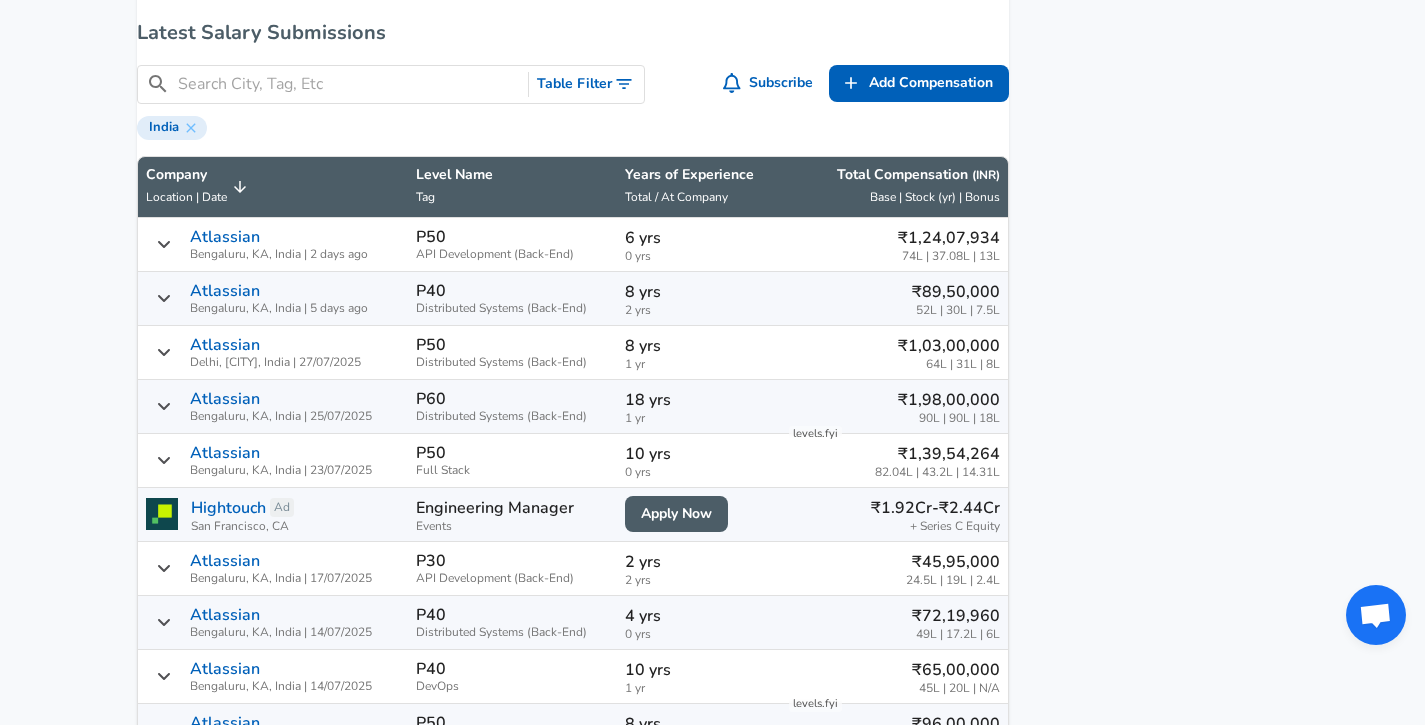 click on "Table Filter" at bounding box center (586, 84) 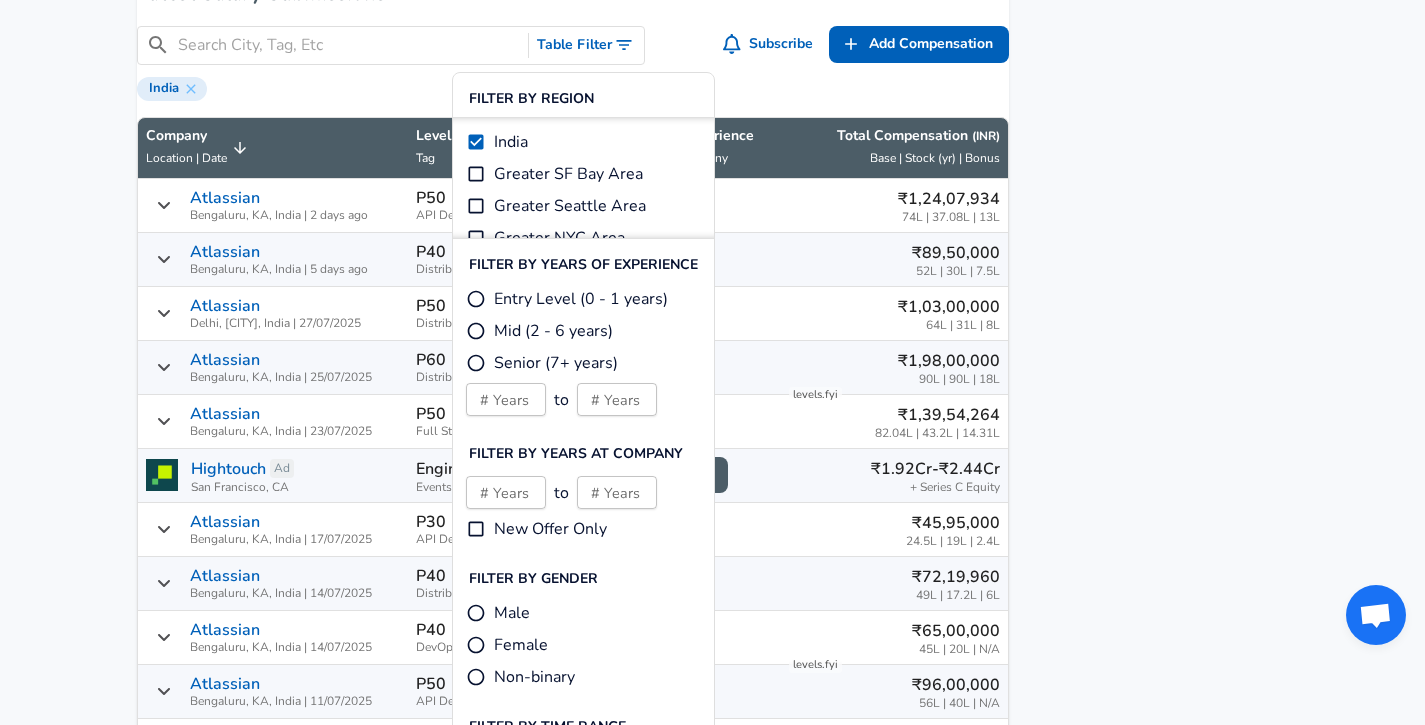 scroll, scrollTop: 1349, scrollLeft: 0, axis: vertical 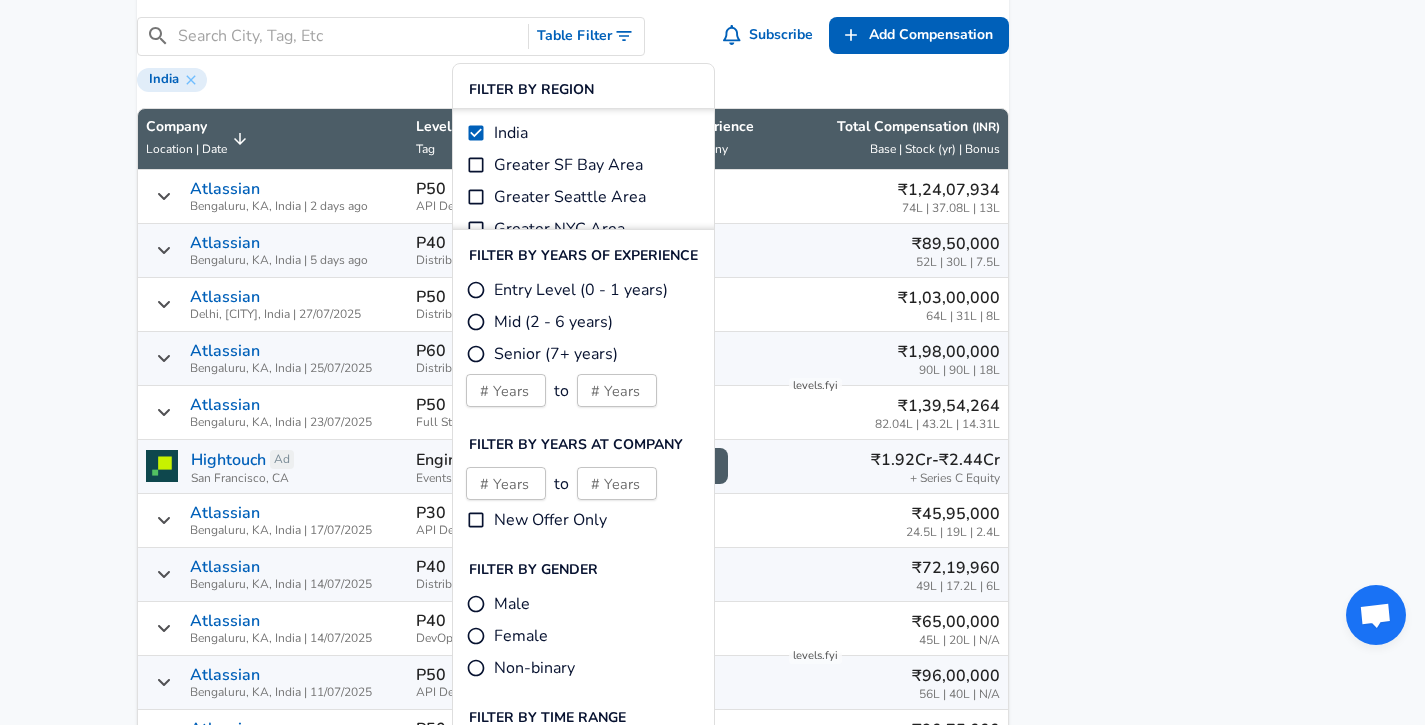 click on "Mid (2 - 6 years)" at bounding box center (553, 322) 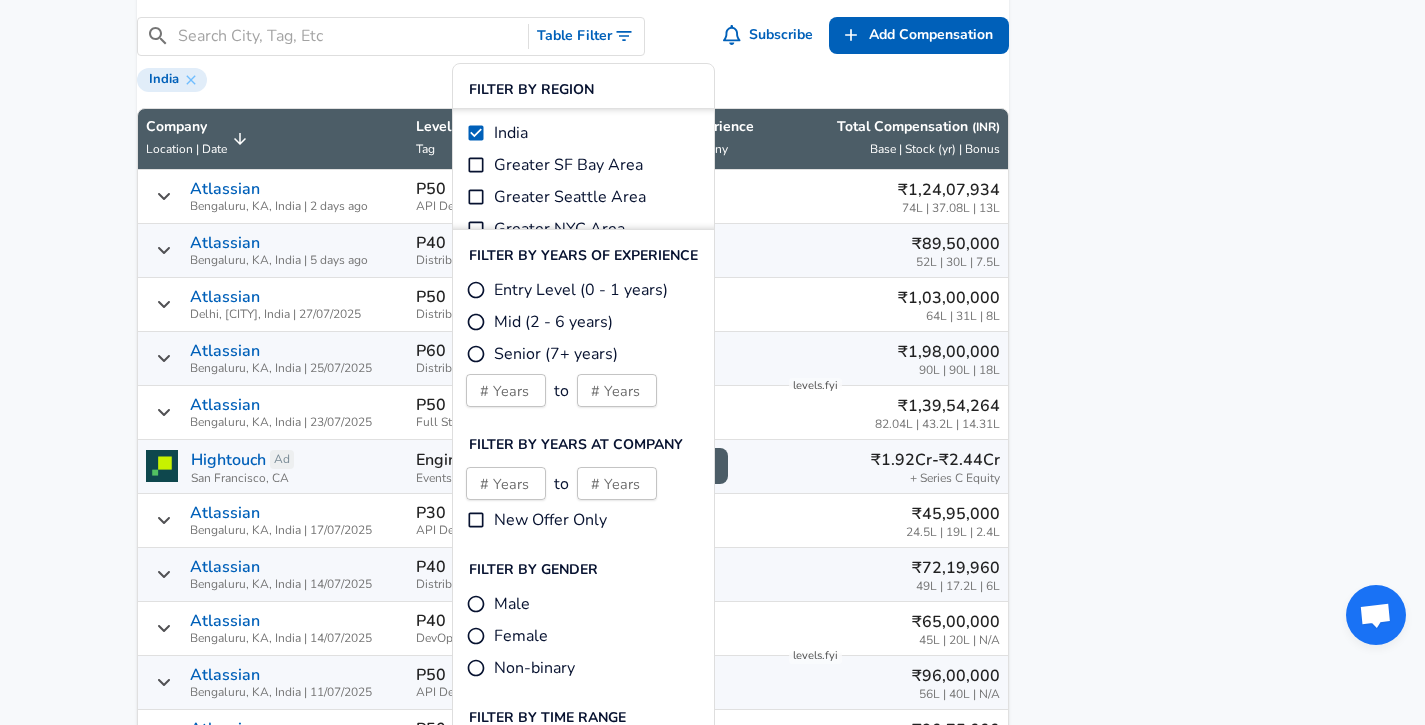 click on "Mid (2 - 6 years)" at bounding box center (476, 322) 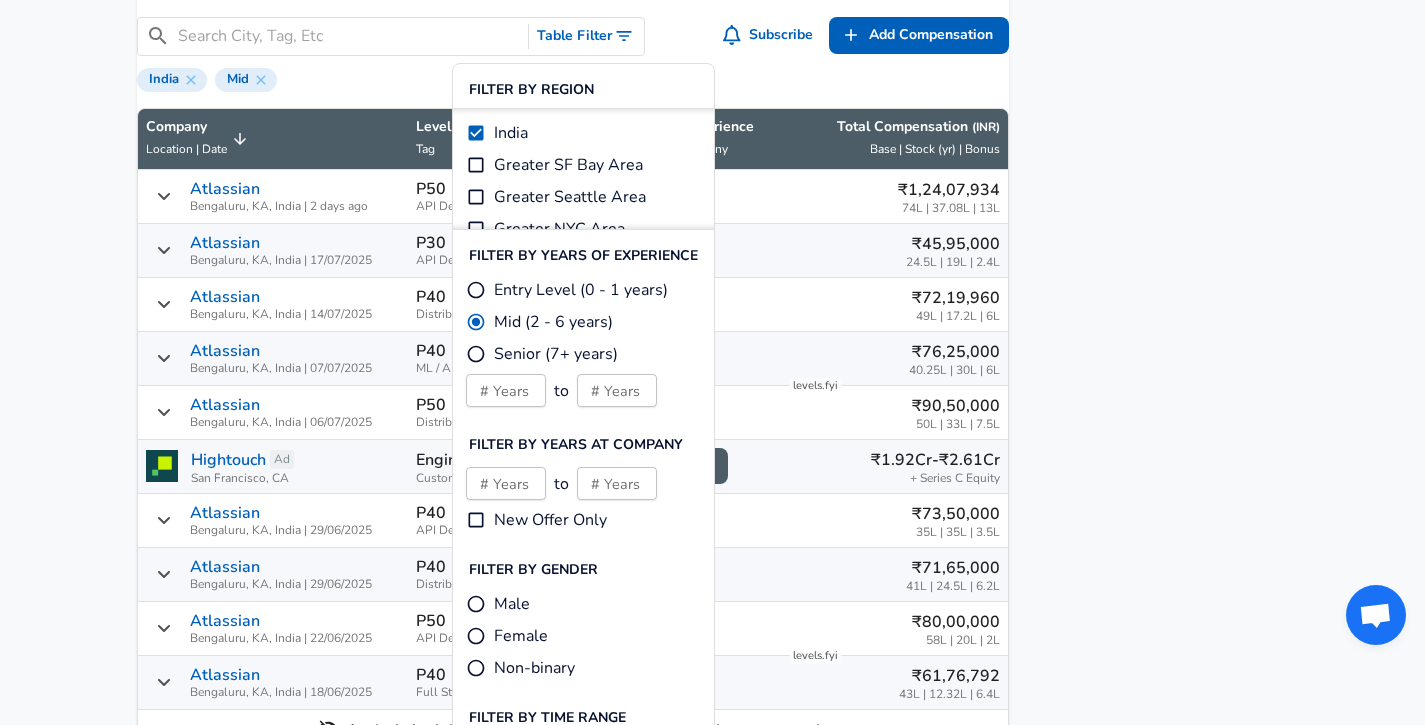 click on "Atlassian Bengaluru, [CITY], India   |   2 days ago P50 API Development (Back-End) 6    yrs   0    yrs ₹1,24,07,934 74L   |   37.08L   |   13L Atlassian Bengaluru, [CITY], India   |   17/07/2025 P30 API Development (Back-End) 2    yrs   2    yrs ₹45,95,000 24.5L   |   19L   |   2.4L Atlassian Bengaluru, [CITY], India   |   14/07/2025 P40 Distributed Systems (Back-End) 4    yrs   0    yrs ₹72,19,960 49L   |   17.2L   |   6L Atlassian Bengaluru, [CITY], India   |   07/07/2025 P40 ML / AI 6    yrs   3    yrs ₹76,25,000 40.25L   |   30L   |   6L levels.fyi Atlassian Bengaluru, [CITY], India   |   06/07/2025 P50 Distributed Systems (Back-End) 6    yrs   4    yrs ₹90,50,000 50L   |   33L   |   7.5LHightouch Ad San Francisco, CA Engineering Manager Customer Studio Apply Now ₹1.92Cr-₹2.61Cr + Series C Equity Atlassian Bengaluru, [CITY], India   |   29/06/2025 P40 API Development (Back-End) 6" at bounding box center (573, 455) 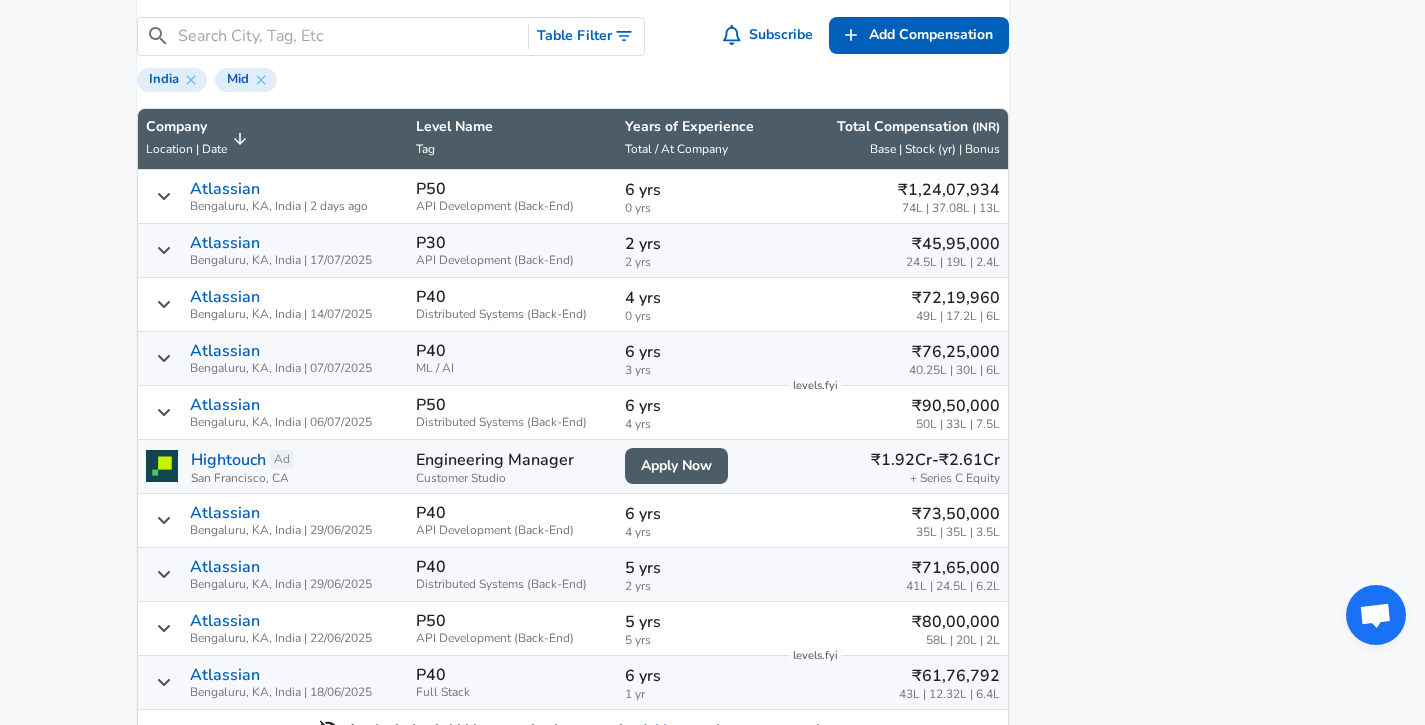 click on "Table Filter" at bounding box center (586, 36) 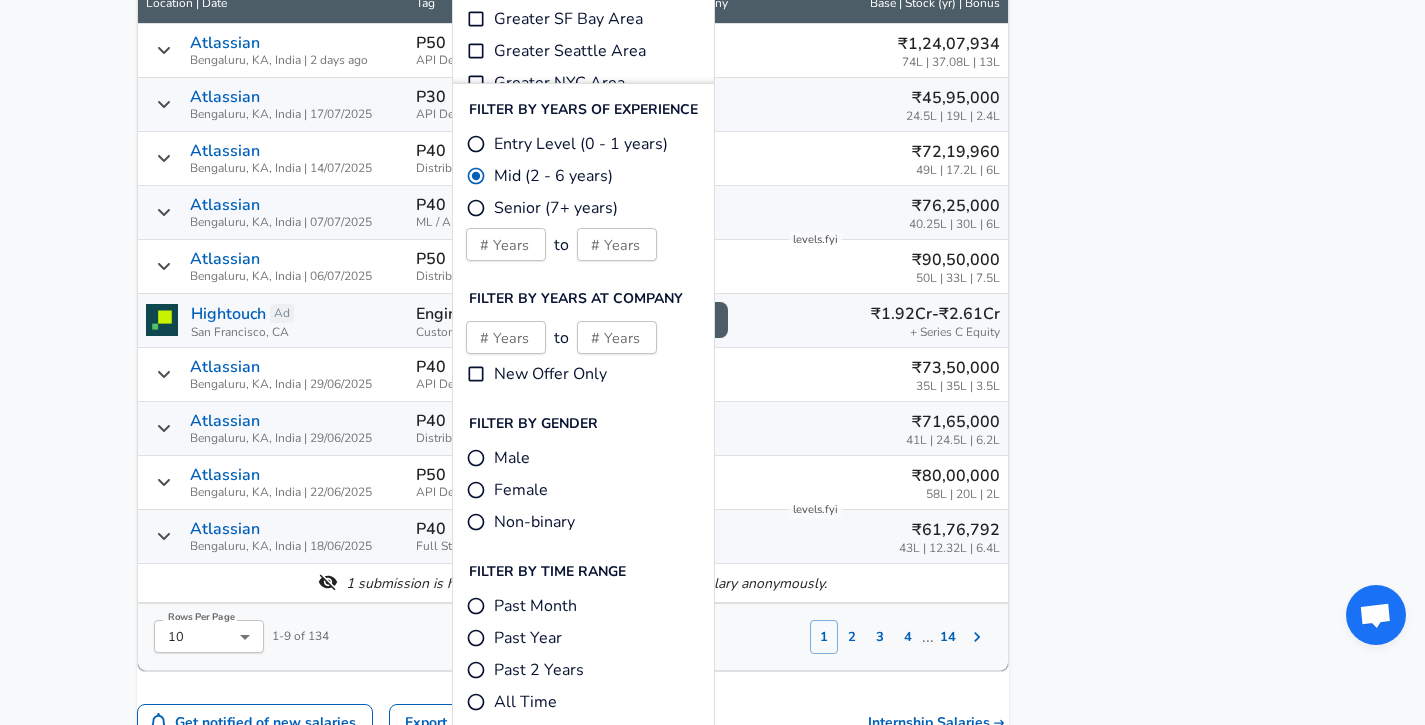 scroll, scrollTop: 1497, scrollLeft: 0, axis: vertical 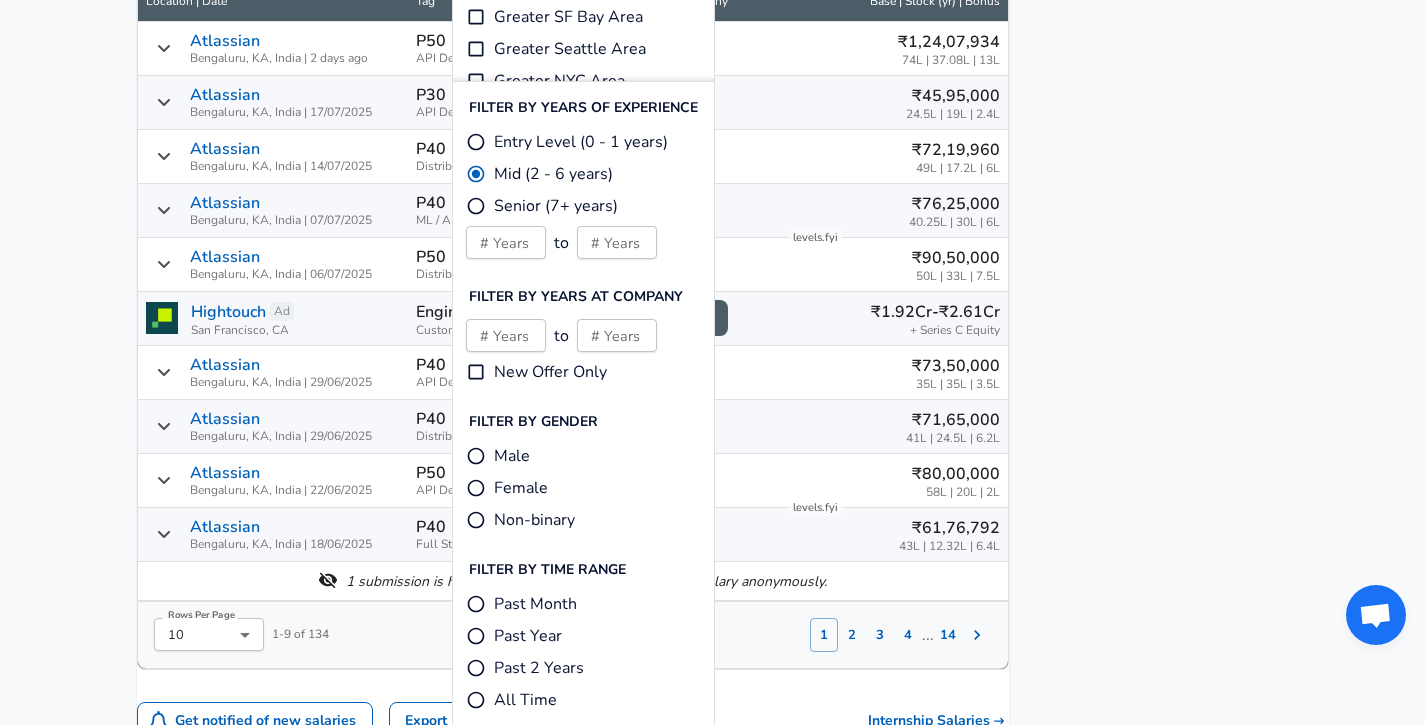 click on "Male" at bounding box center (512, 456) 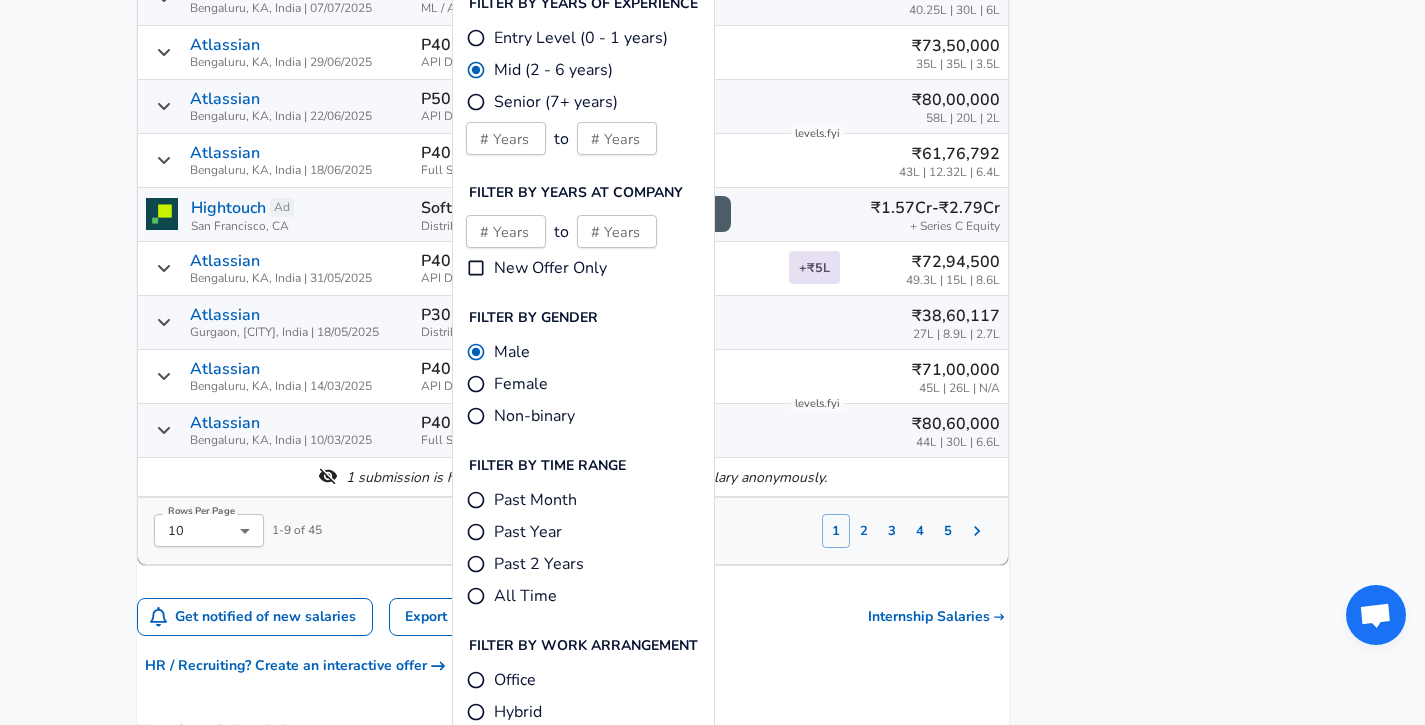 scroll, scrollTop: 1602, scrollLeft: 0, axis: vertical 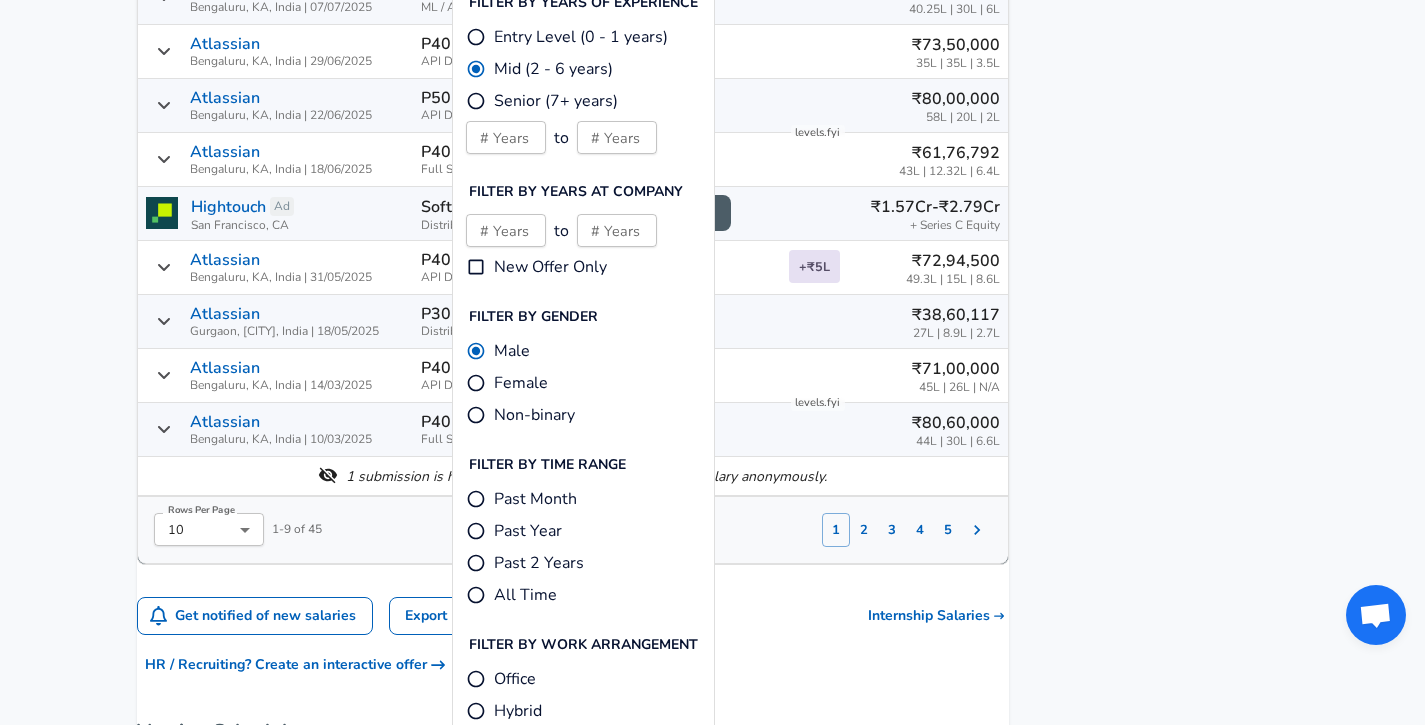 click on "Past Month" at bounding box center (535, 499) 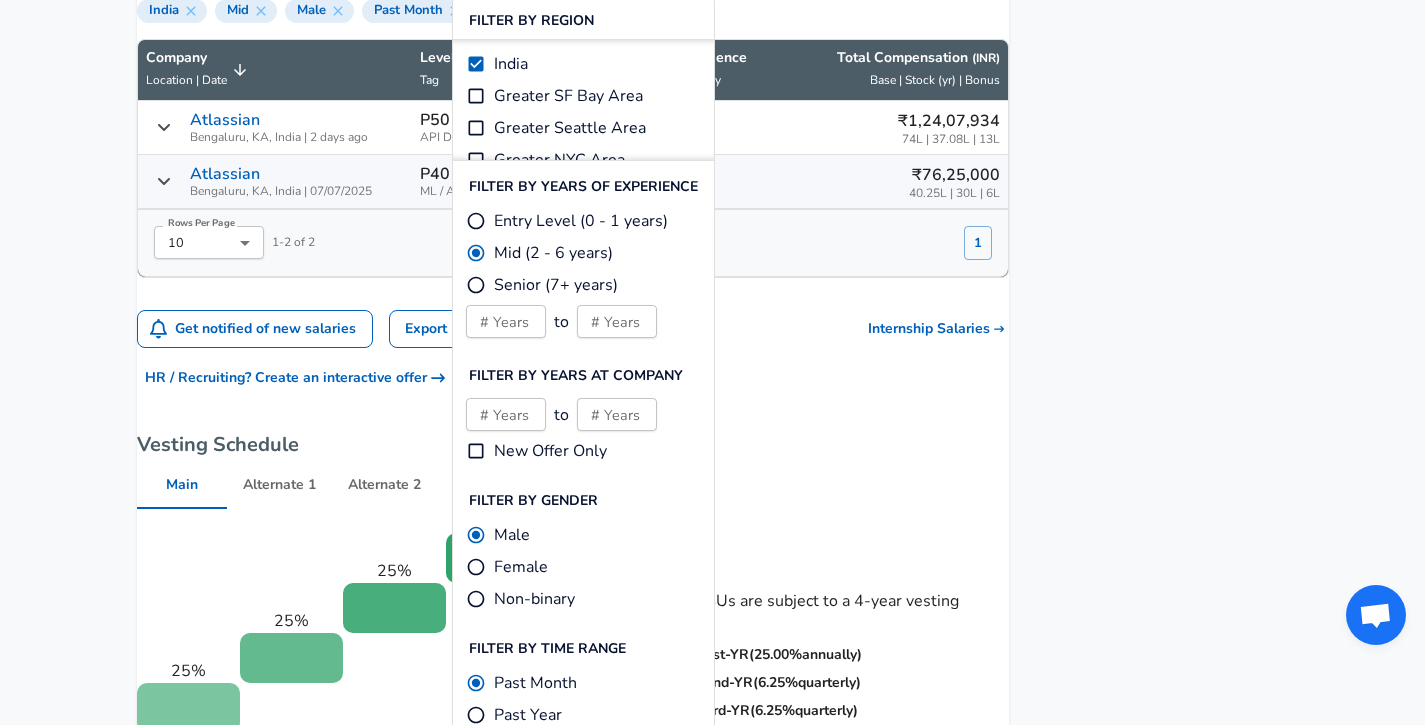 scroll, scrollTop: 1417, scrollLeft: 0, axis: vertical 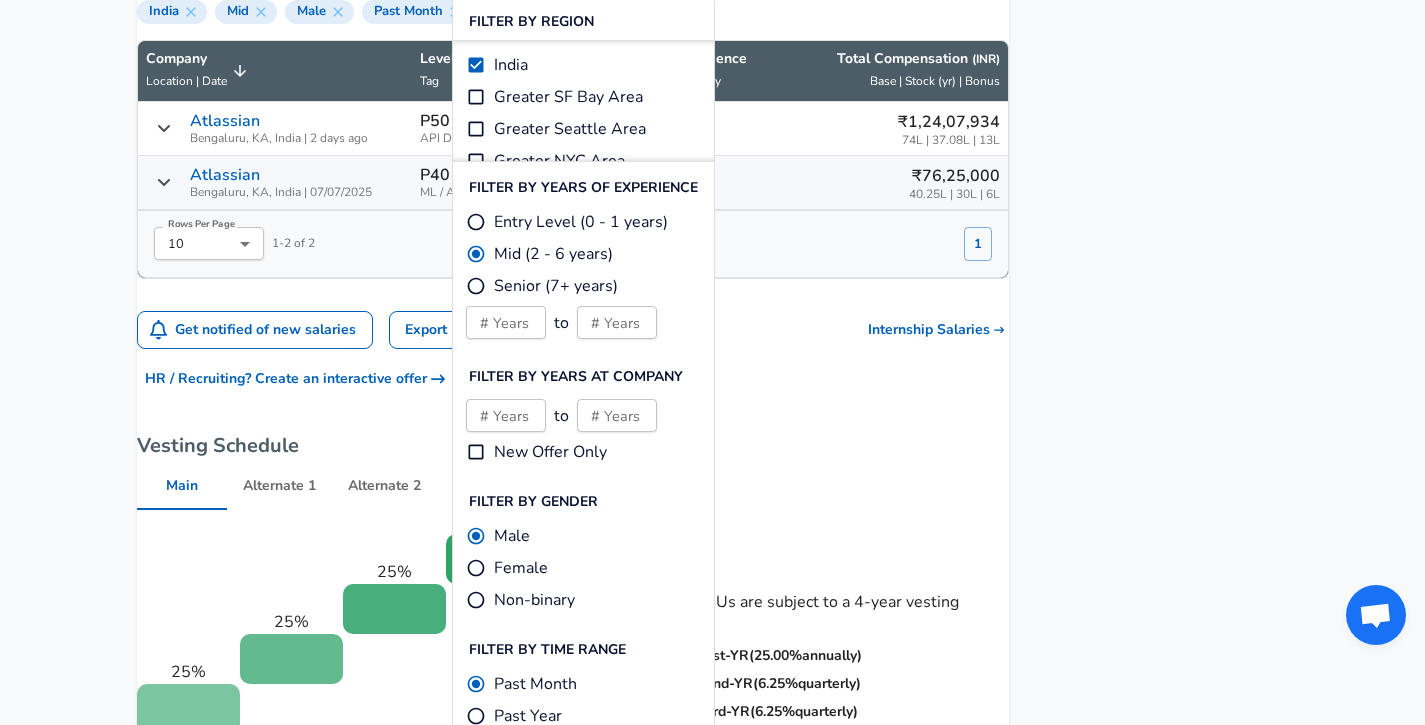 click on "Rows Per Page 10 10 Rows Per Page 1  -  2   of   2 1" at bounding box center (565, 236) 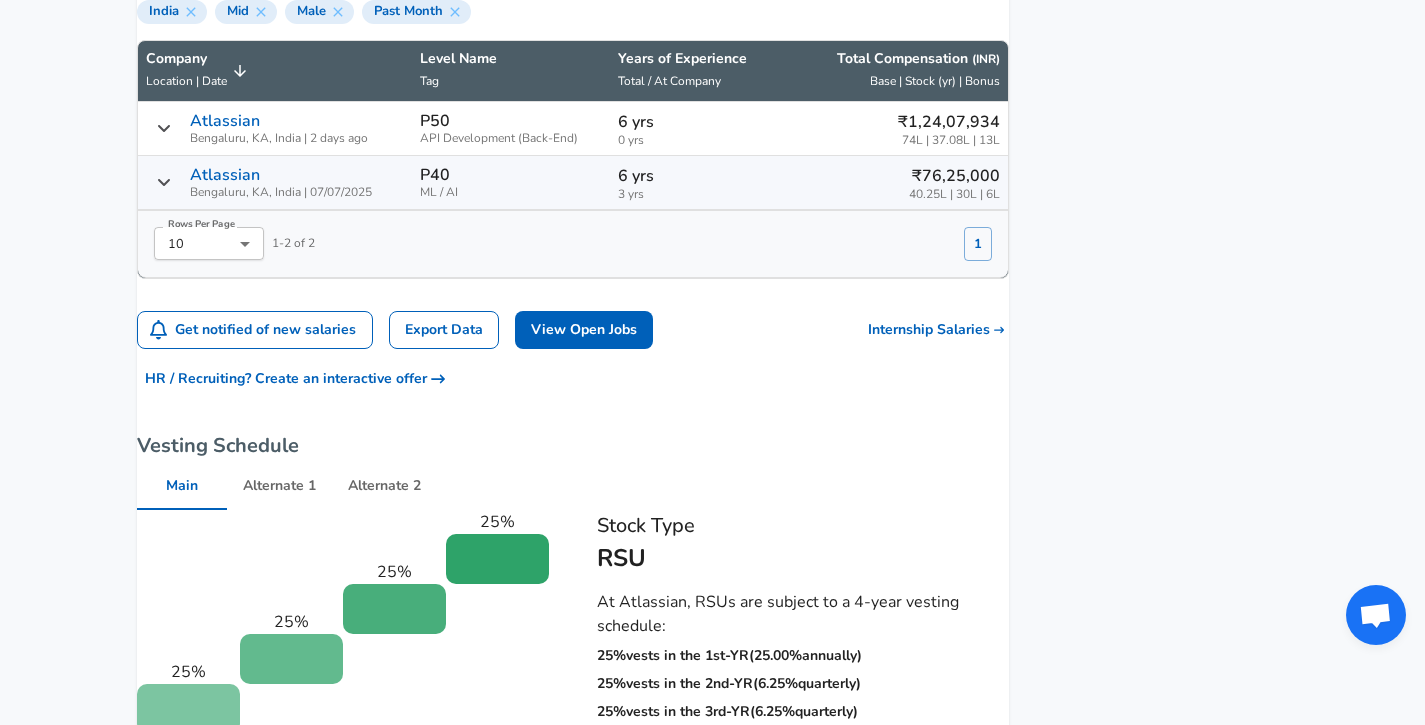 scroll, scrollTop: 1349, scrollLeft: 0, axis: vertical 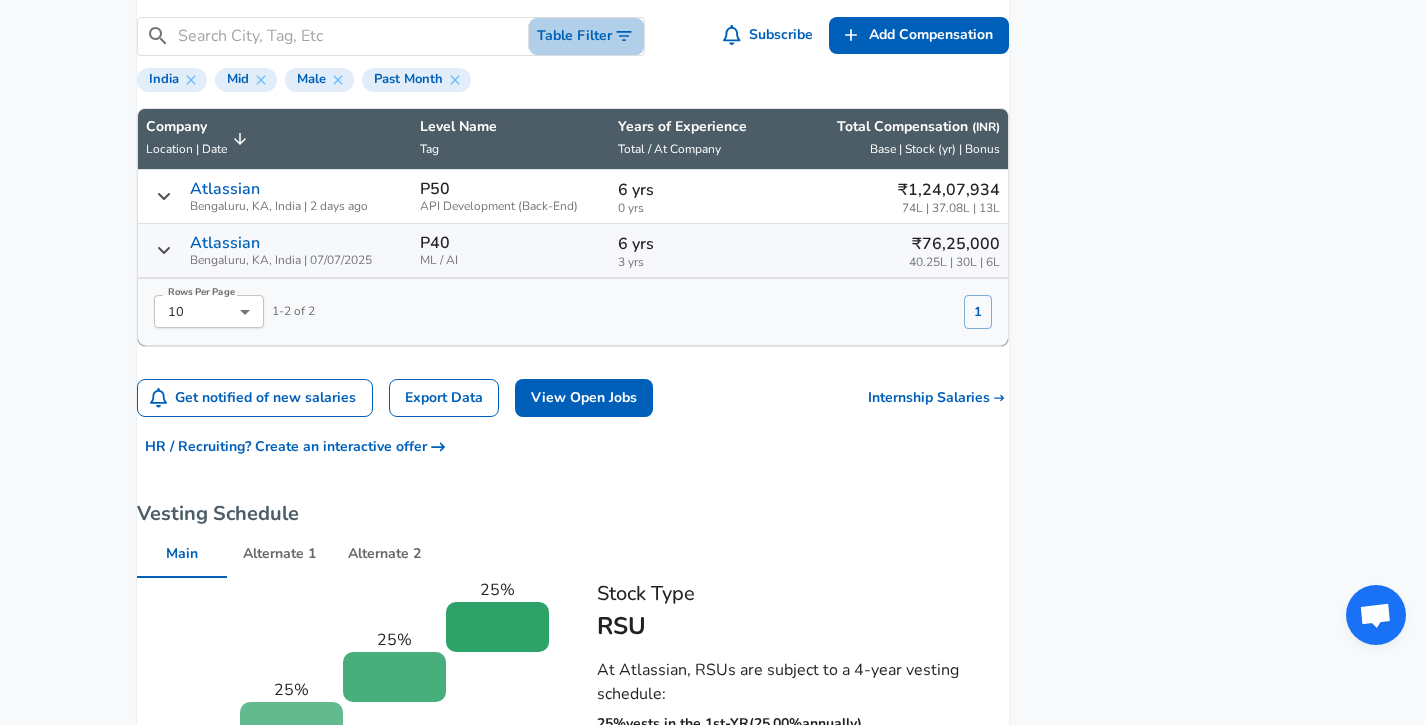 click on "Table Filter" at bounding box center [586, 36] 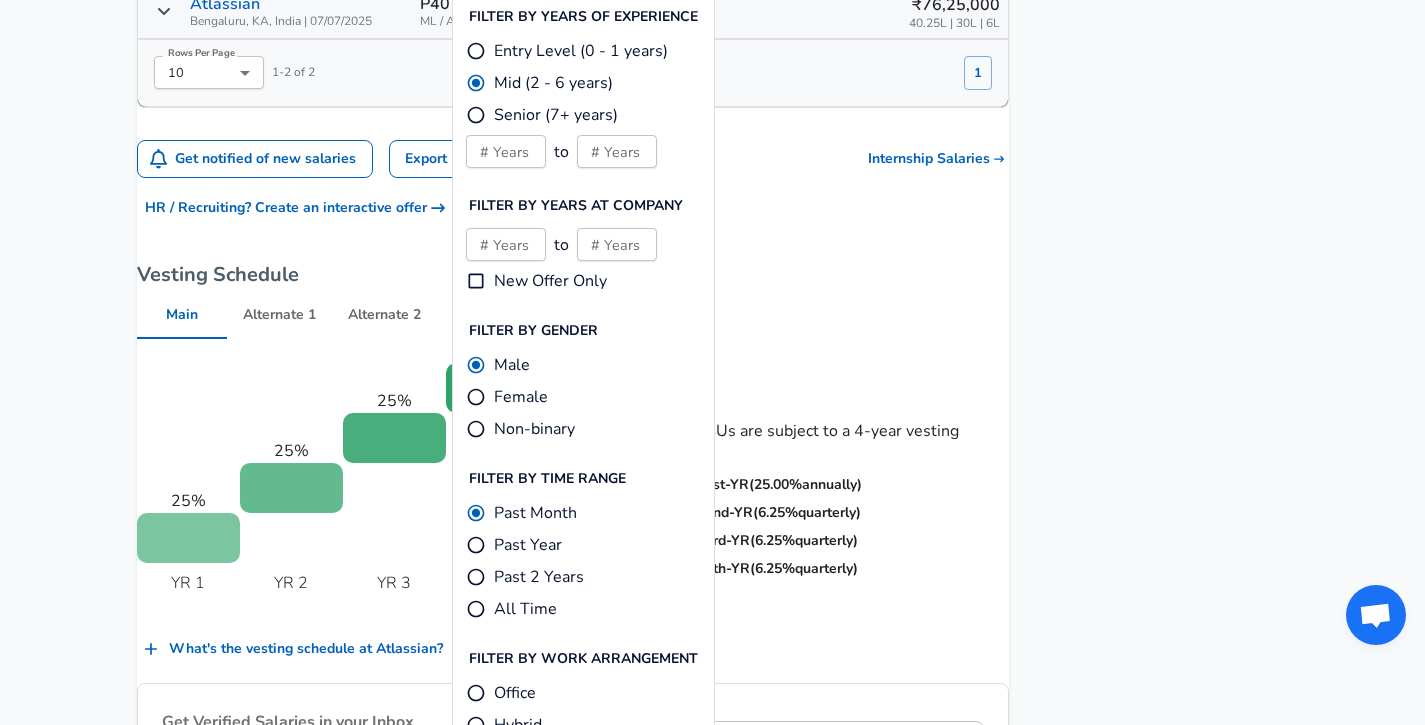 scroll, scrollTop: 1589, scrollLeft: 0, axis: vertical 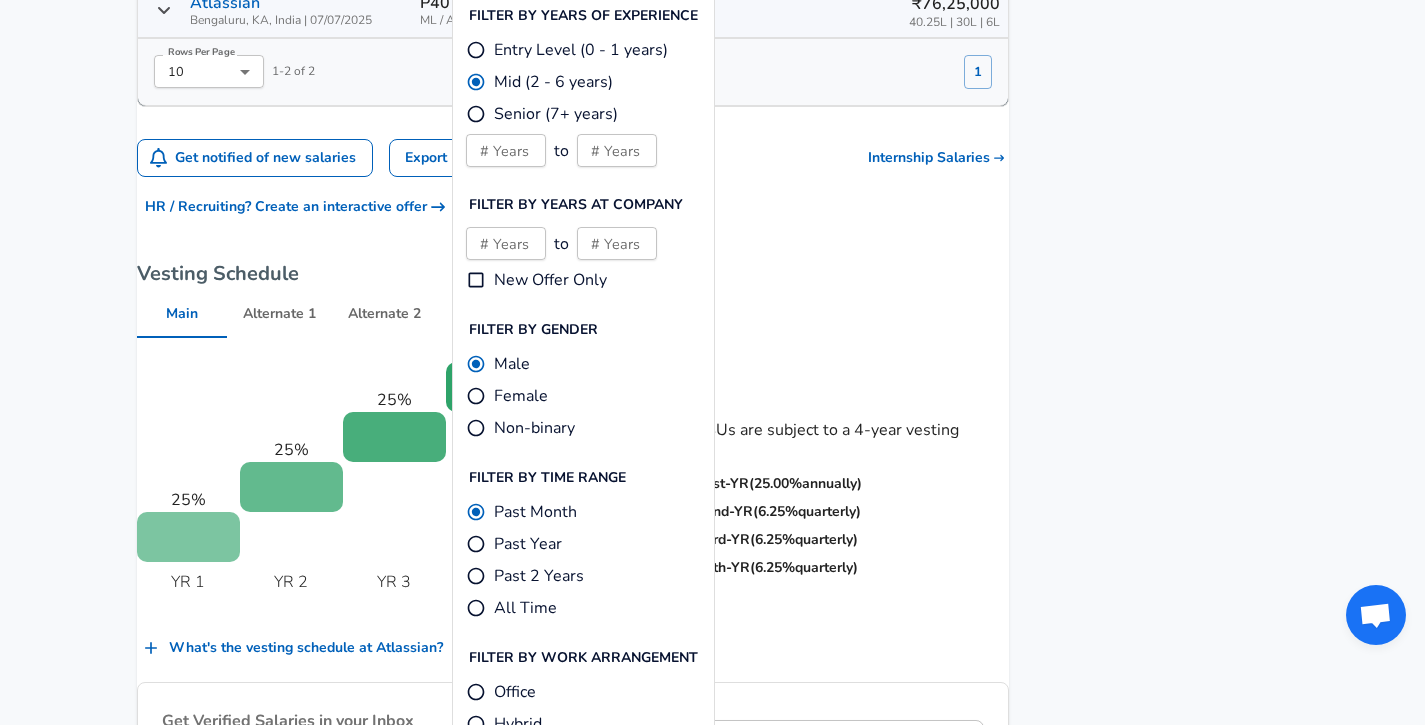 click on "Male" at bounding box center [512, 364] 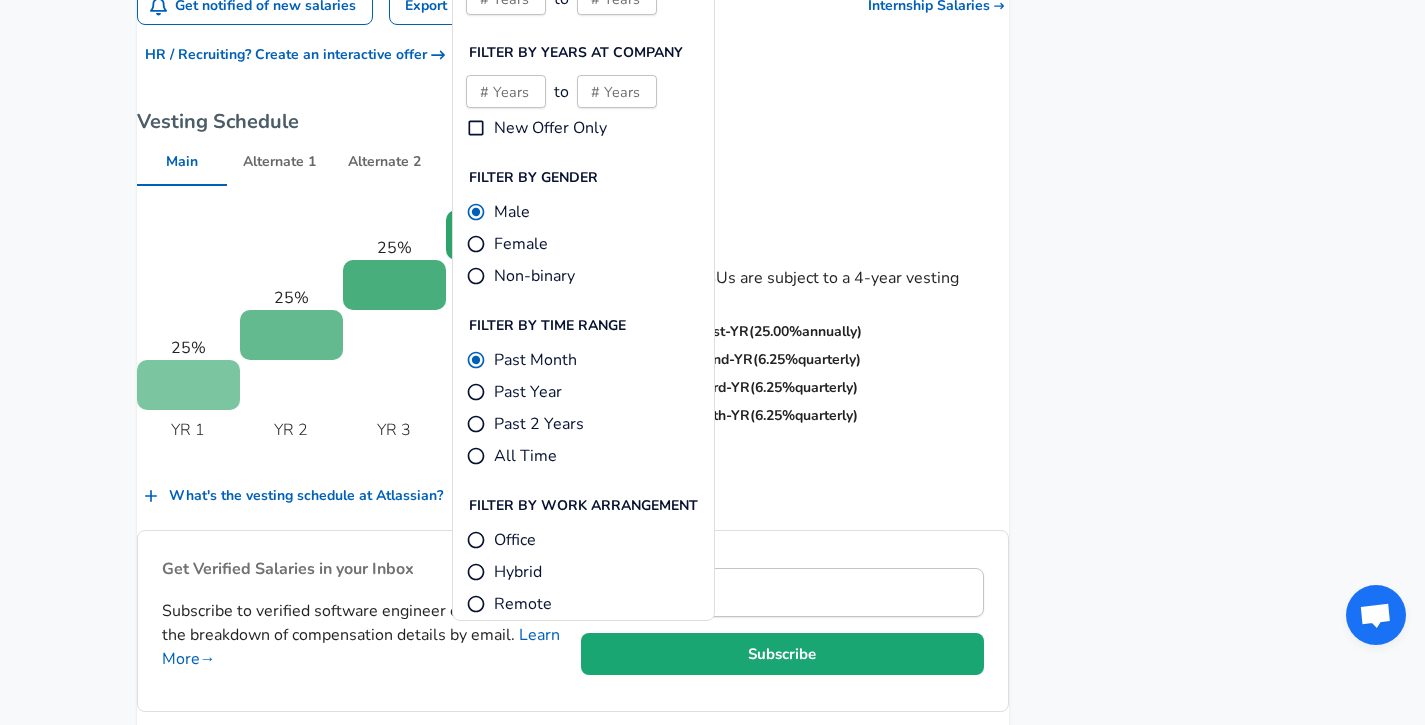 scroll, scrollTop: 1801, scrollLeft: 0, axis: vertical 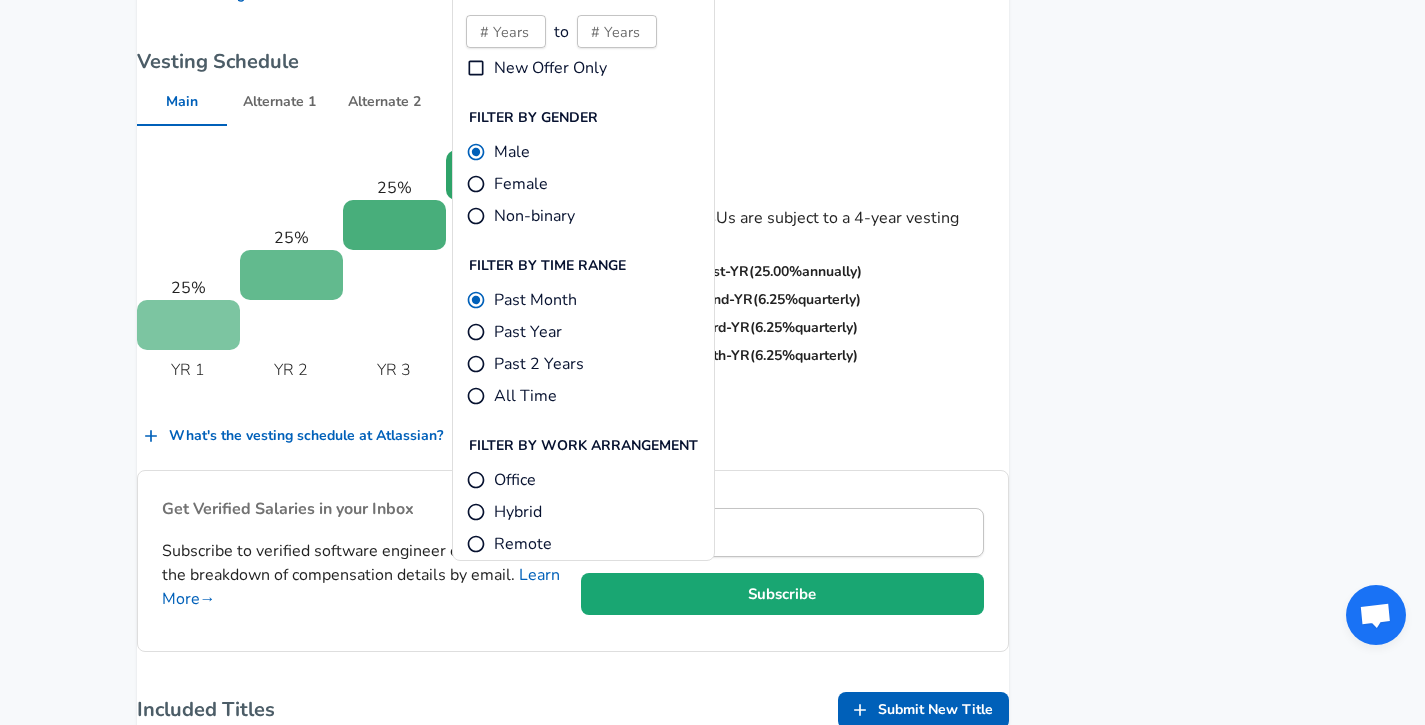 click on "Past Year" at bounding box center [528, 332] 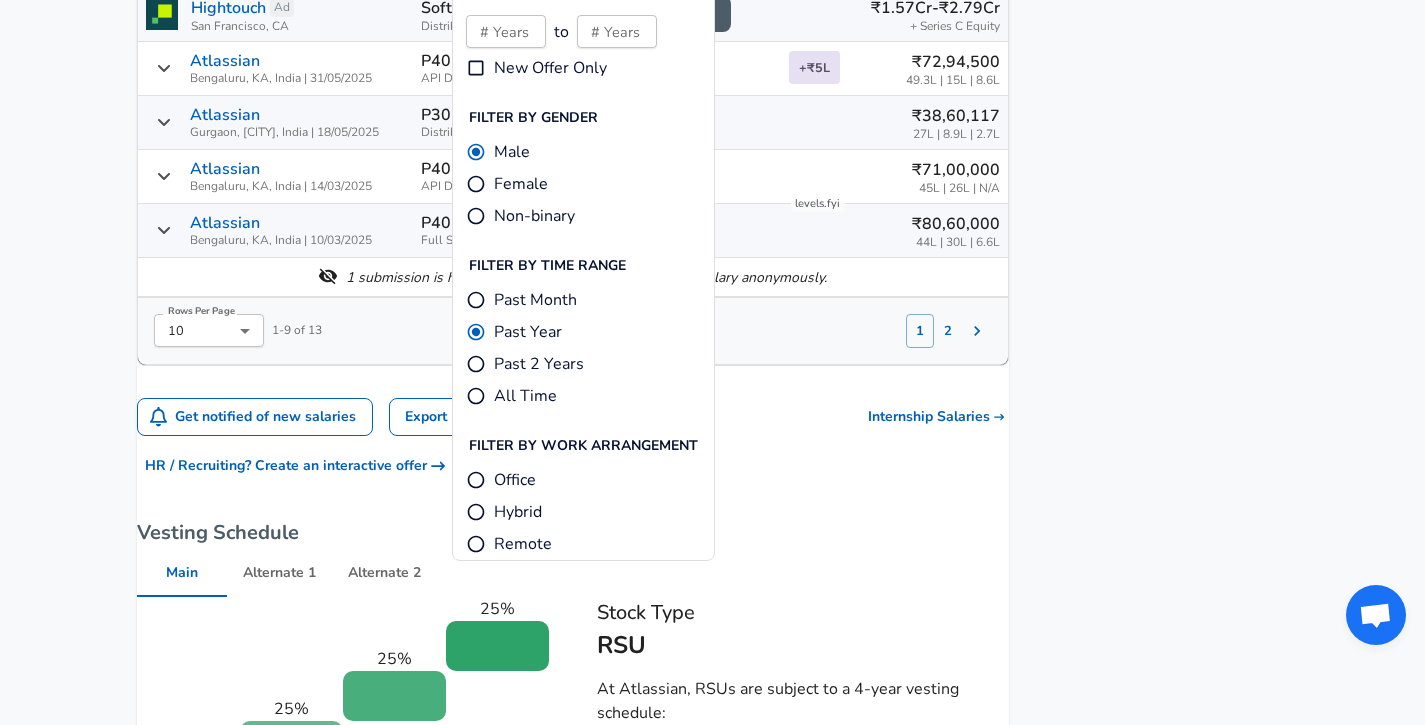 click on "Levels FYI Logo Salaries Software Engineer All Software Engineer Salaries India Atlassian   Software Engineer   Salaries   in India  India Software Engineer compensation in India at Atlassian ranges from ₹41.35L per year for P30 to ₹1.83Cr per year for P60. The median yearly compensation in India package totals ₹91.82L. View the base salary, stock, and bonus breakdowns for Atlassian's total compensation packages. Last updated: 8/4/2025 Average Compensation By   Compensation By   Level Add Comp Compare Levels Level Name Total   Base   Stock   (/yr) Bonus   P30 Junior Engineer ( Entry Level ) ₹41.35L ₹25.74L ₹14.4L ₹1.2L P40 Engineer ₹73.99L ₹46.08L ₹22.35L ₹5.6L P50 Senior Engineer ₹1.02Cr ₹62.59L ₹31.86L ₹7.5L P60 Principal Engineer ₹1.83Cr ₹90.93L ₹73.99L ₹17.87L View   3   More Levels Add Comp Compare Levels ₹1.39Cr Get Paid, Not Played We've negotiated thousands of offers and regularly achieve ₹26.12L+ (sometimes ₹2.61Cr+) increases.  Get your salary negotiated" at bounding box center (573, -24) 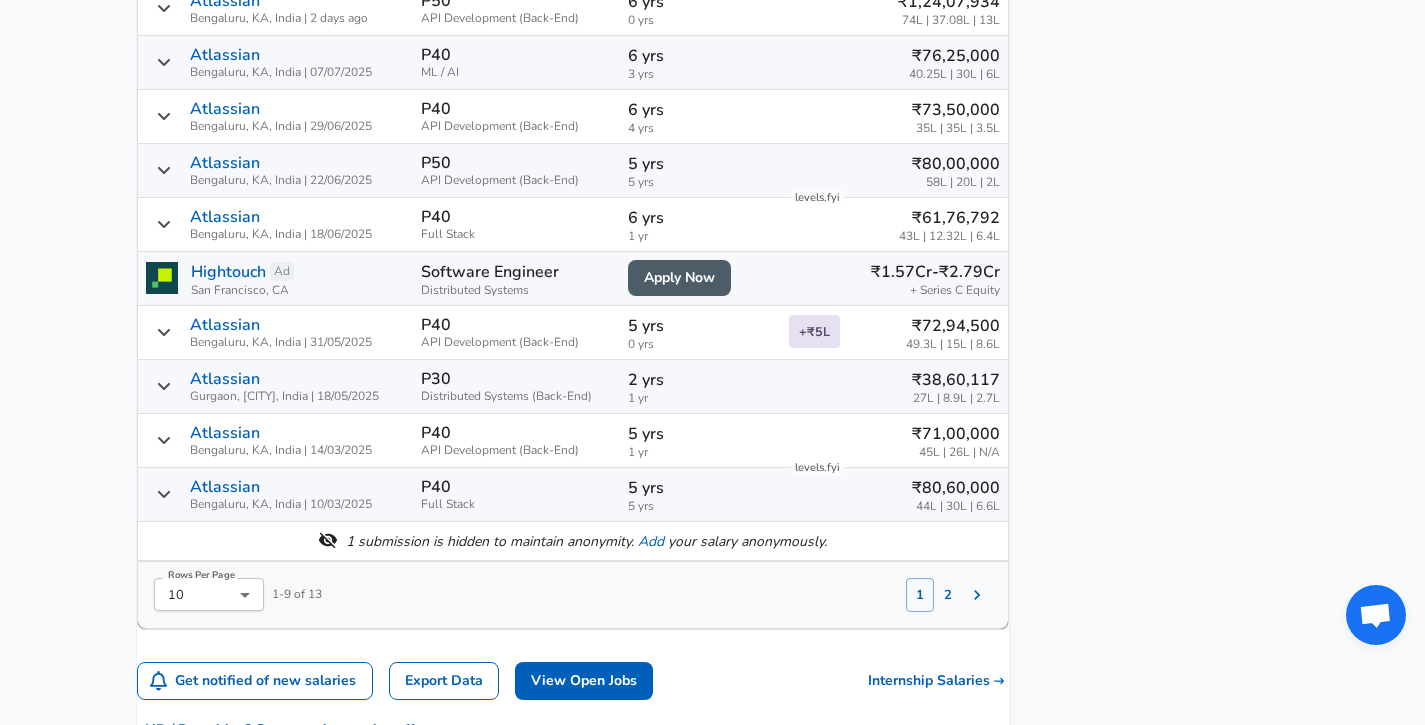 scroll, scrollTop: 1103, scrollLeft: 0, axis: vertical 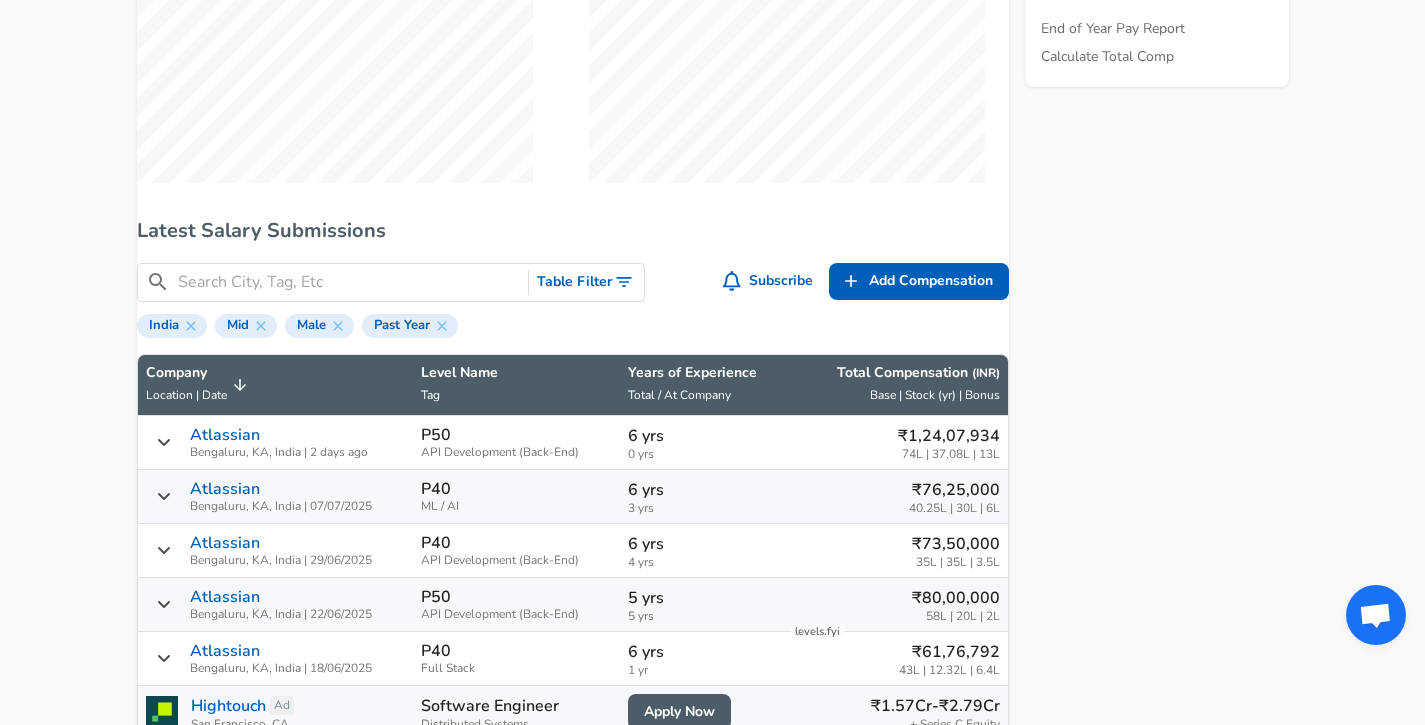 click on "Table Filter" at bounding box center (586, 282) 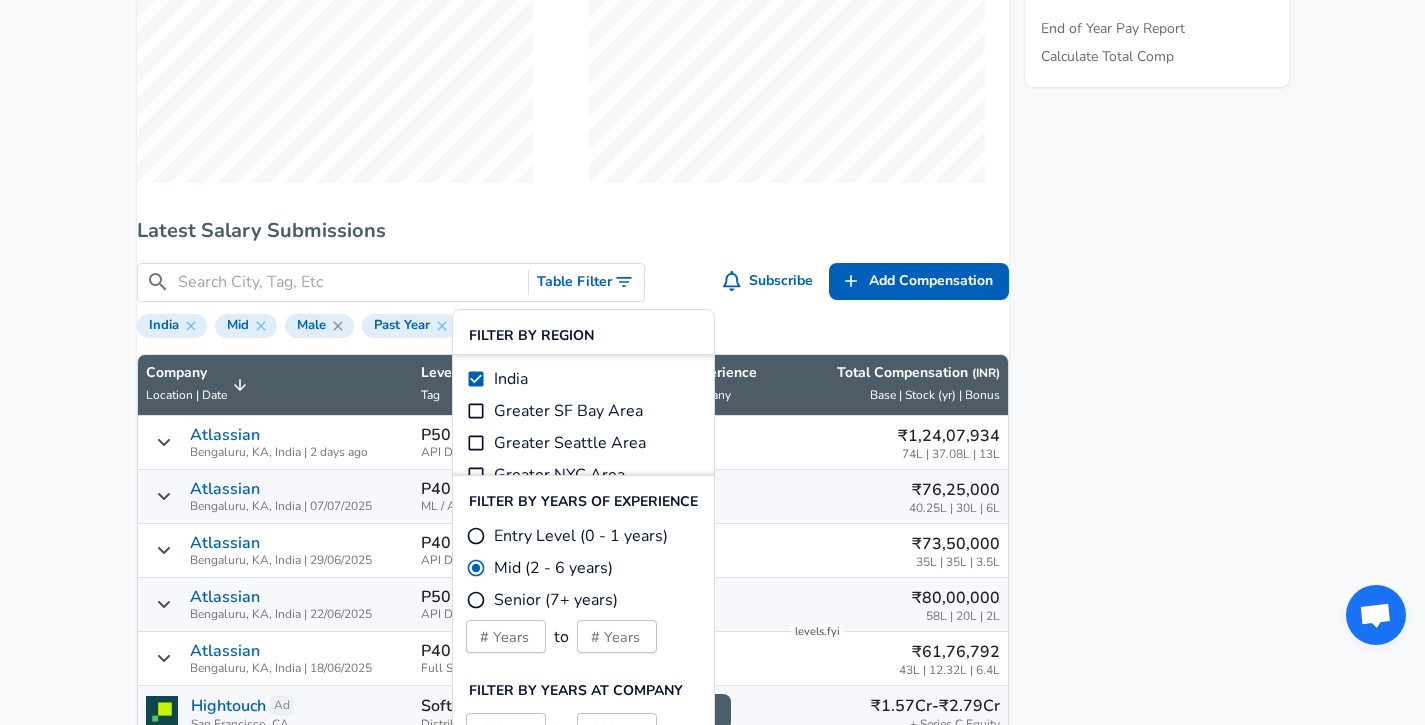 click 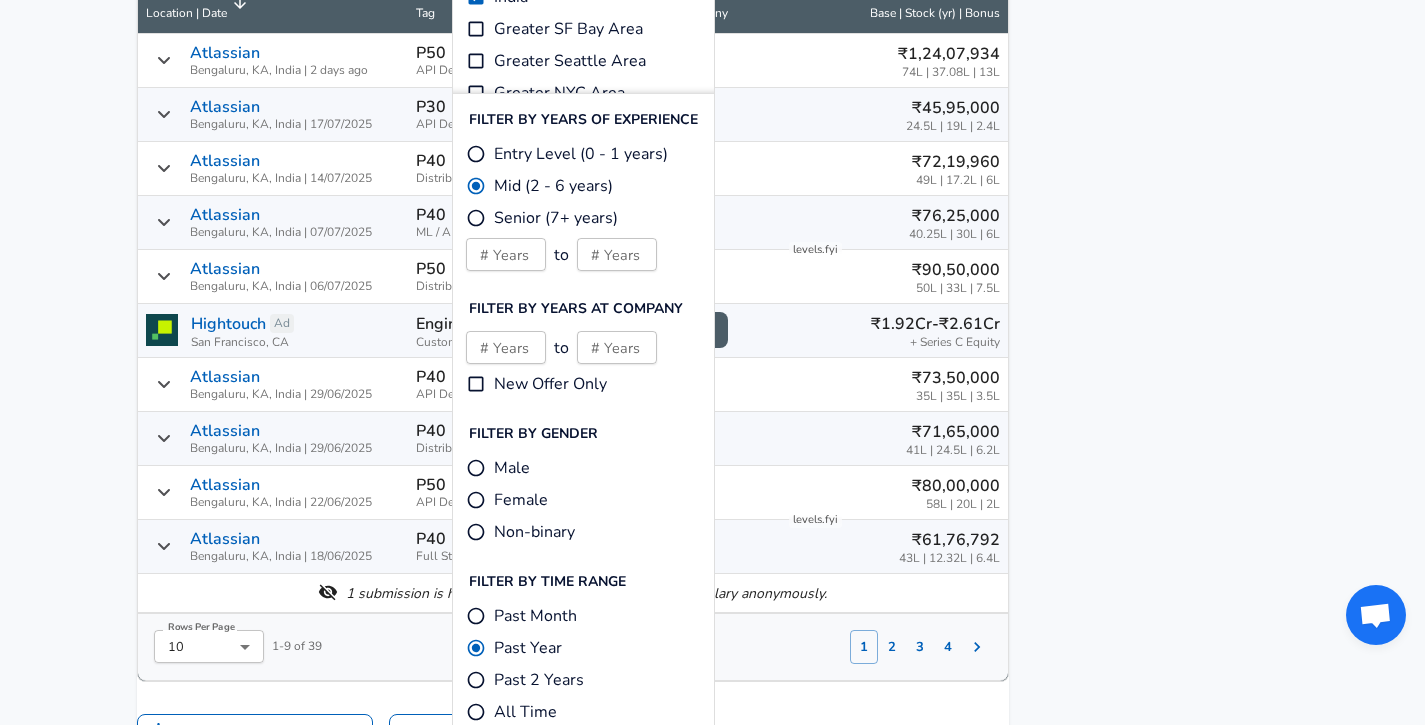 scroll, scrollTop: 1486, scrollLeft: 0, axis: vertical 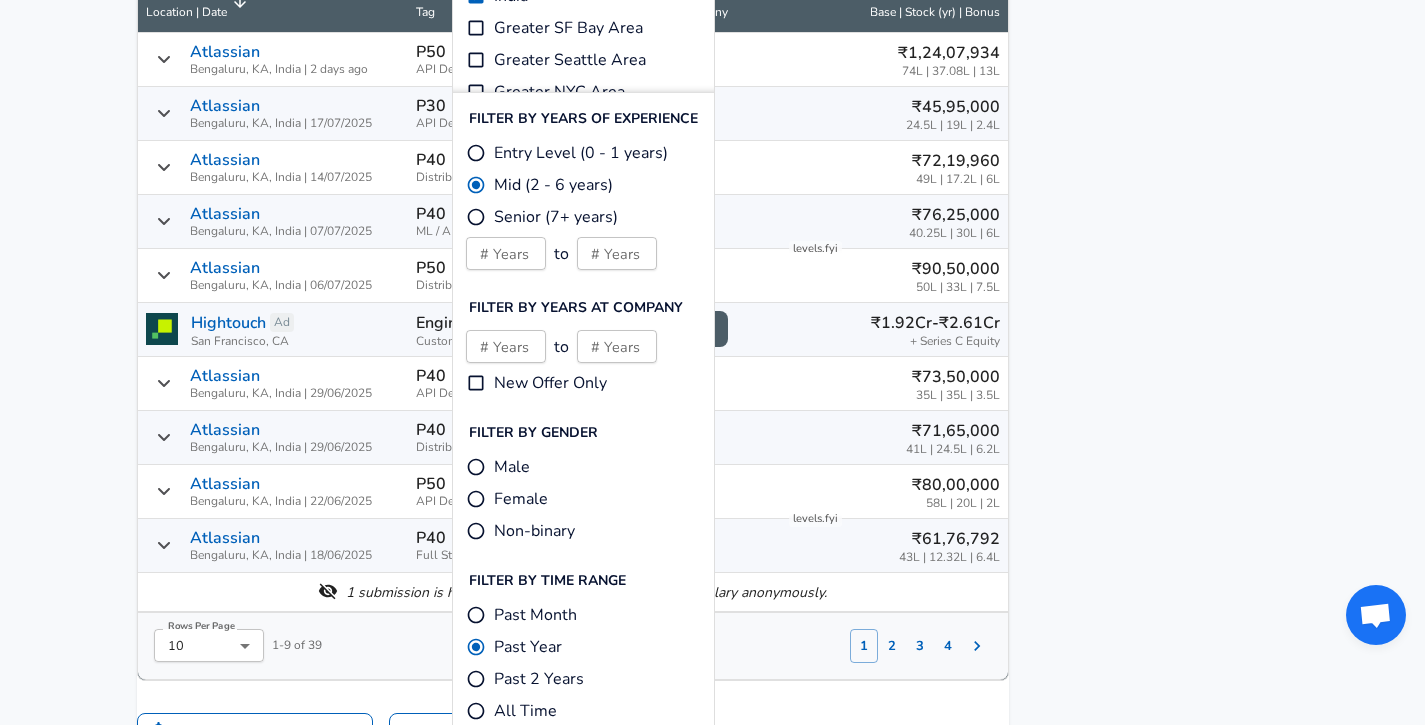 click on "New Offer Only" at bounding box center [550, 383] 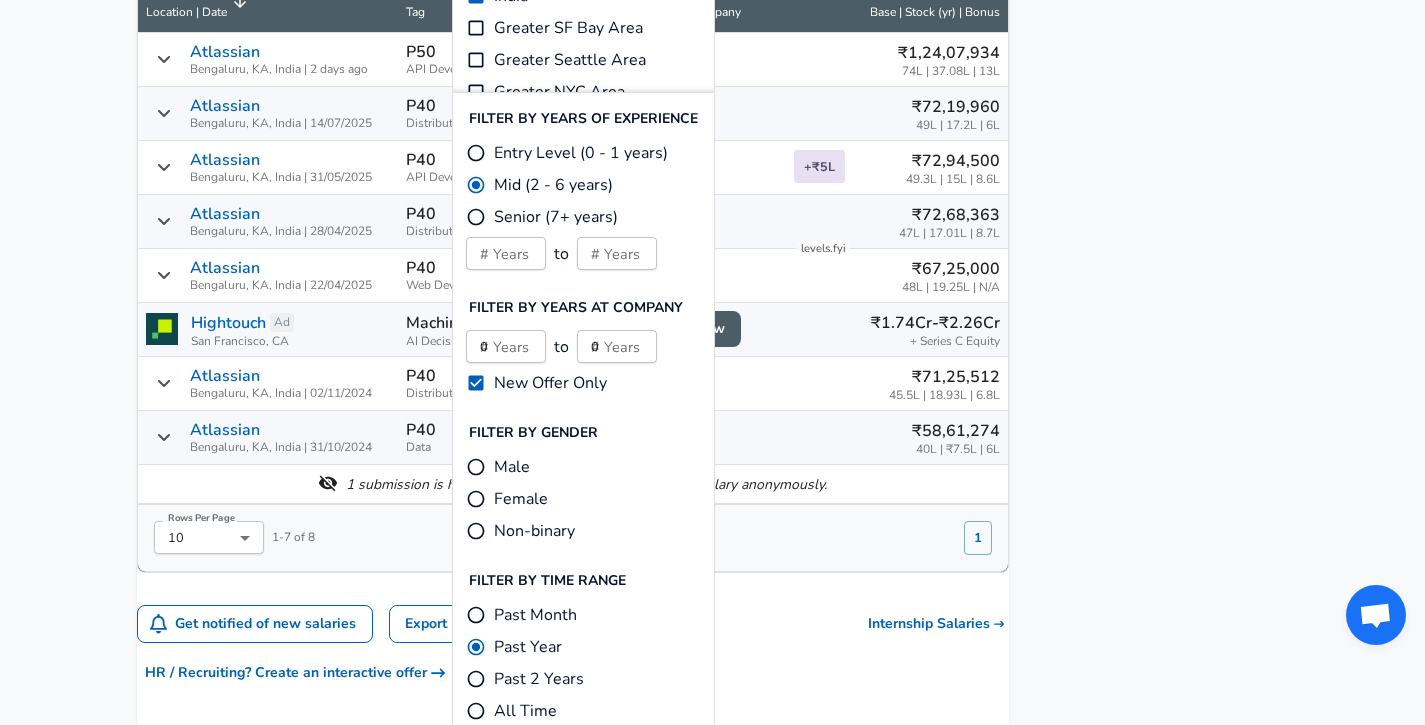click on "Rows Per Page 10 10 Rows Per Page 1  -  7   of   8 1" at bounding box center [565, 530] 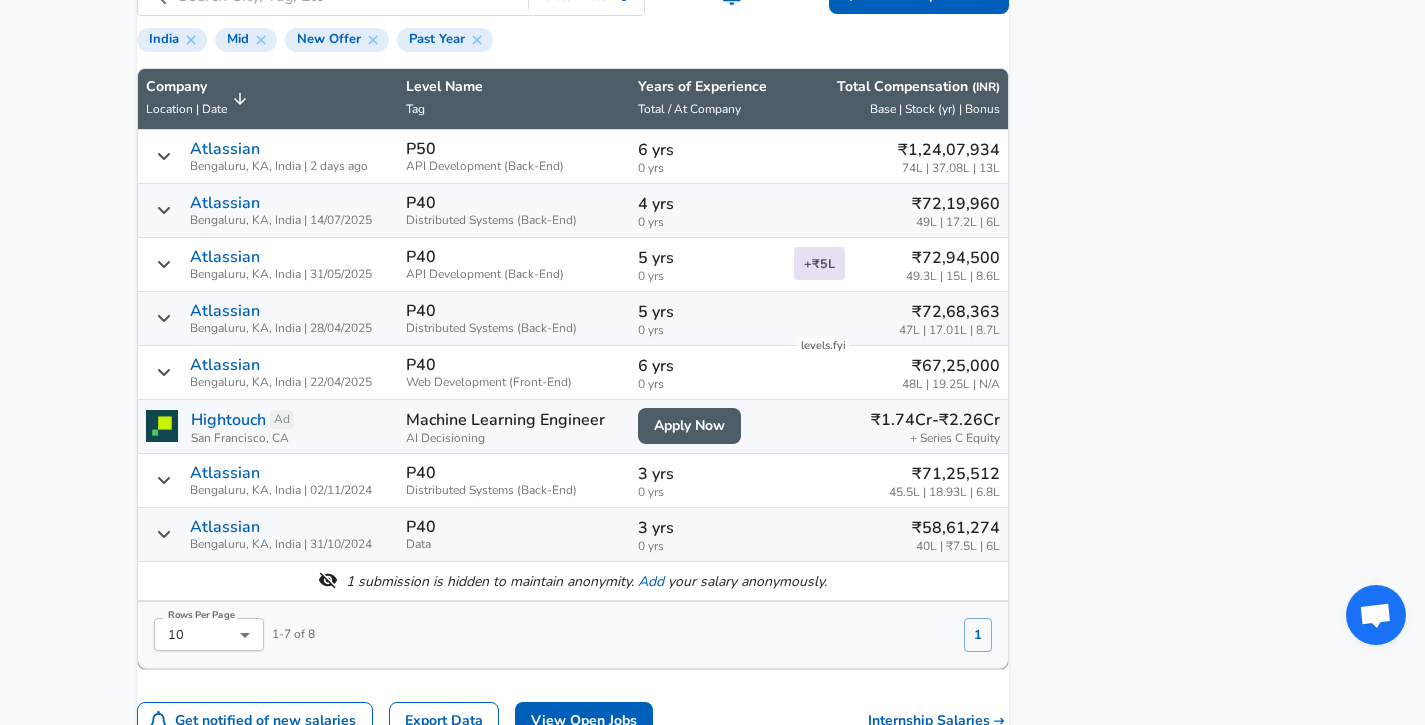 scroll, scrollTop: 1308, scrollLeft: 0, axis: vertical 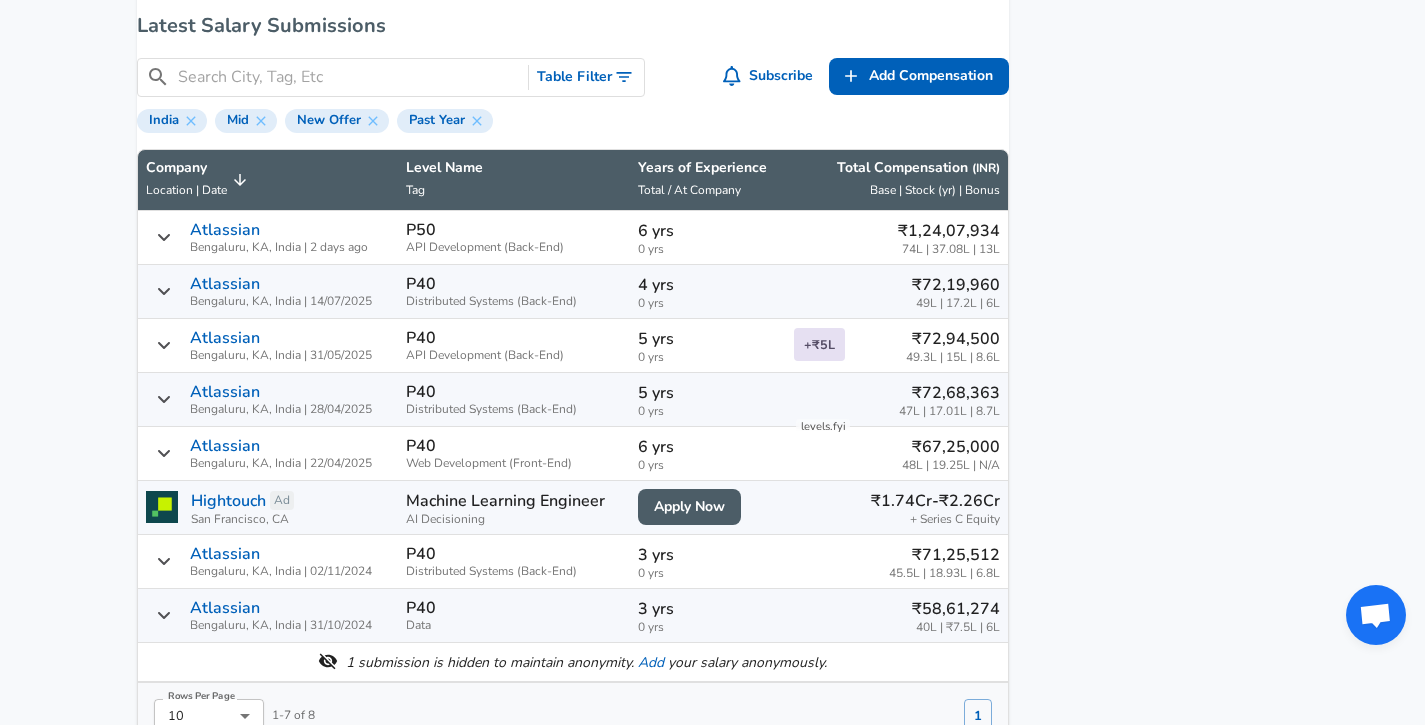 click on "Table Filter" at bounding box center (586, 77) 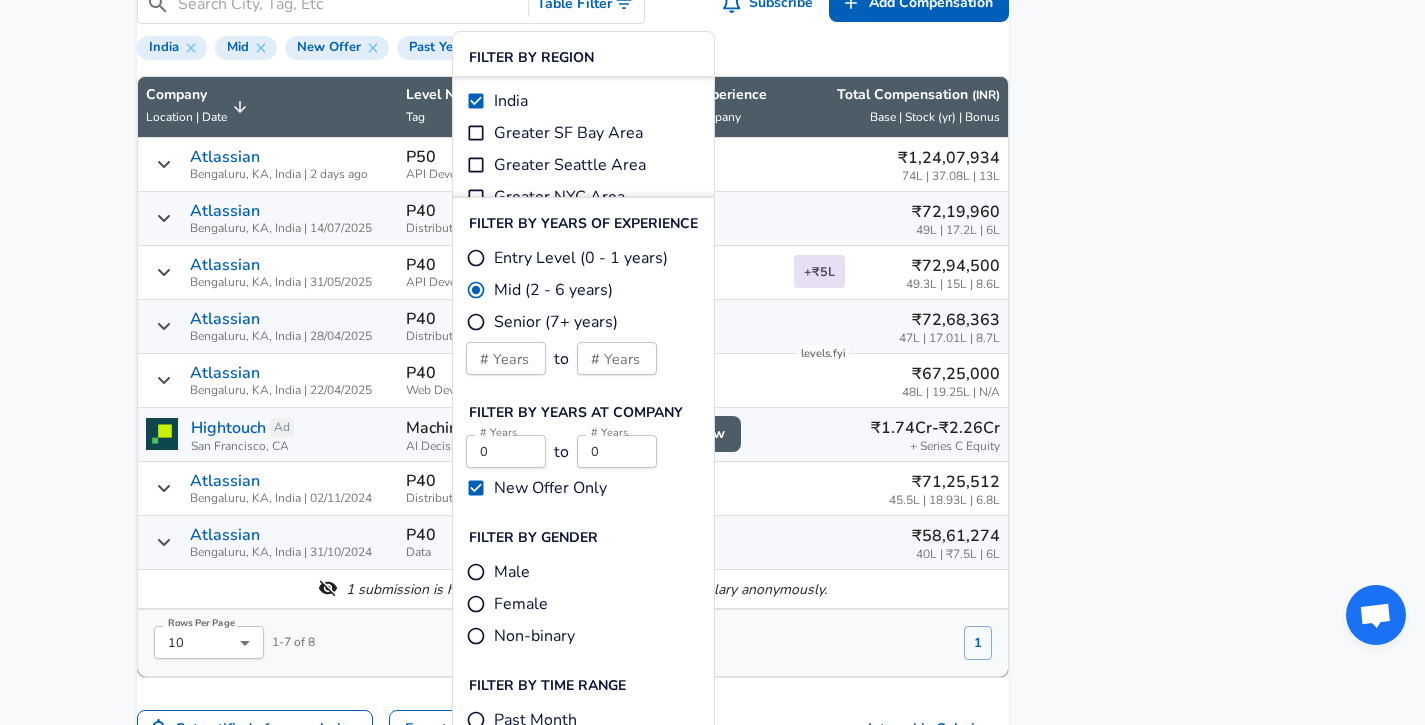 click on "New Offer Only" at bounding box center (550, 488) 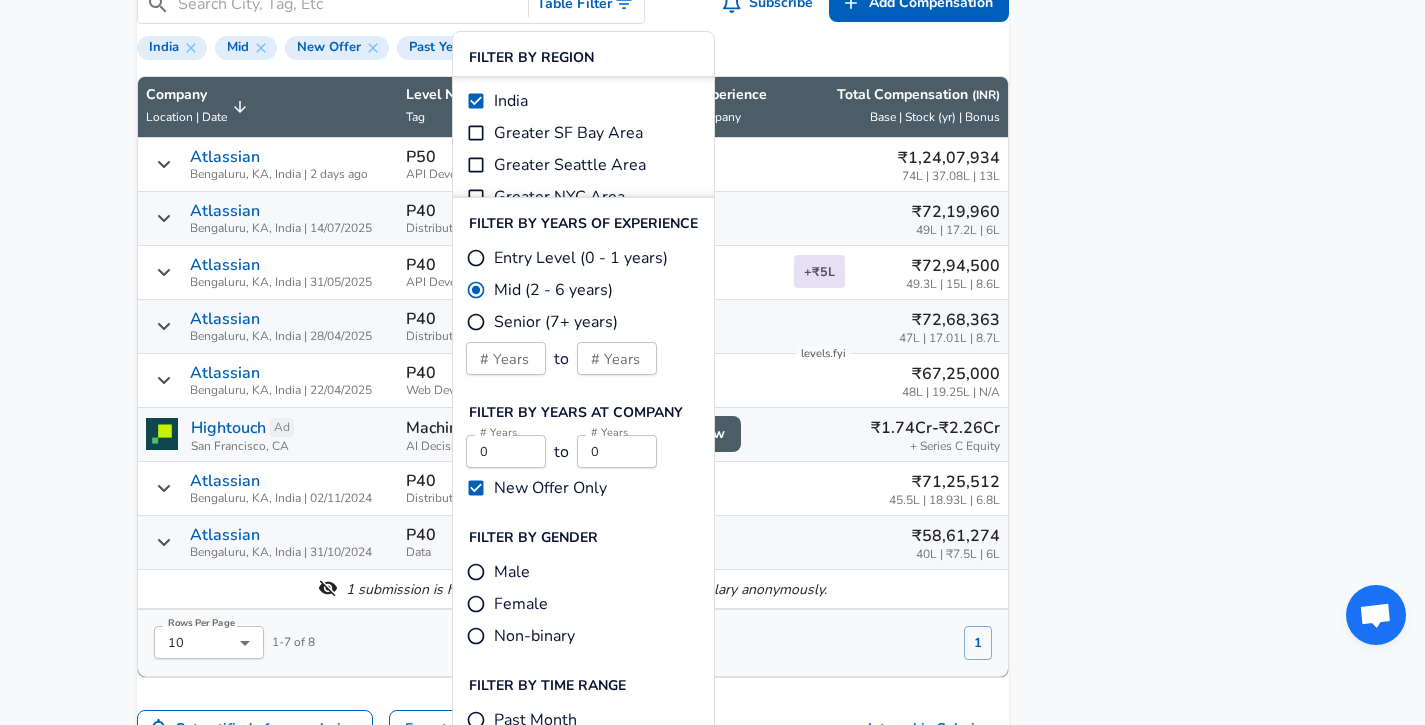 click on "New Offer Only" at bounding box center [476, 488] 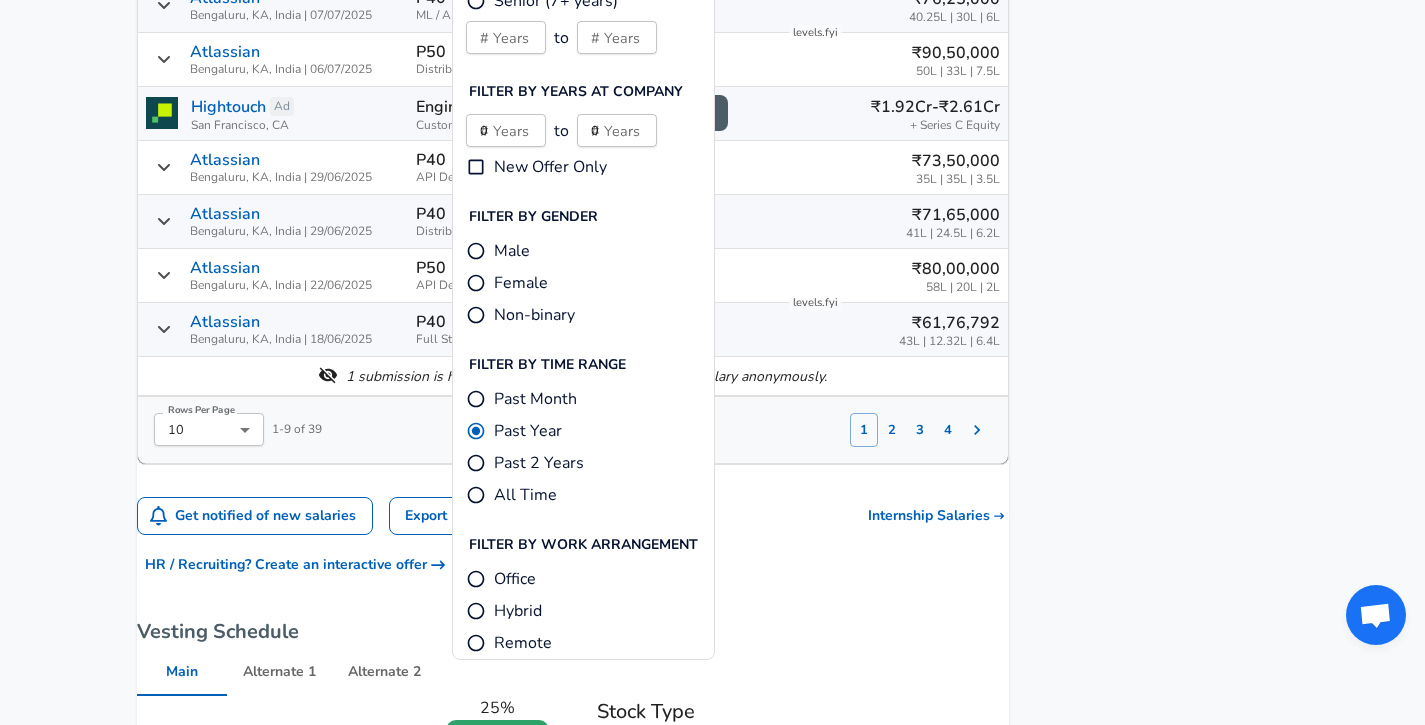 scroll, scrollTop: 1749, scrollLeft: 0, axis: vertical 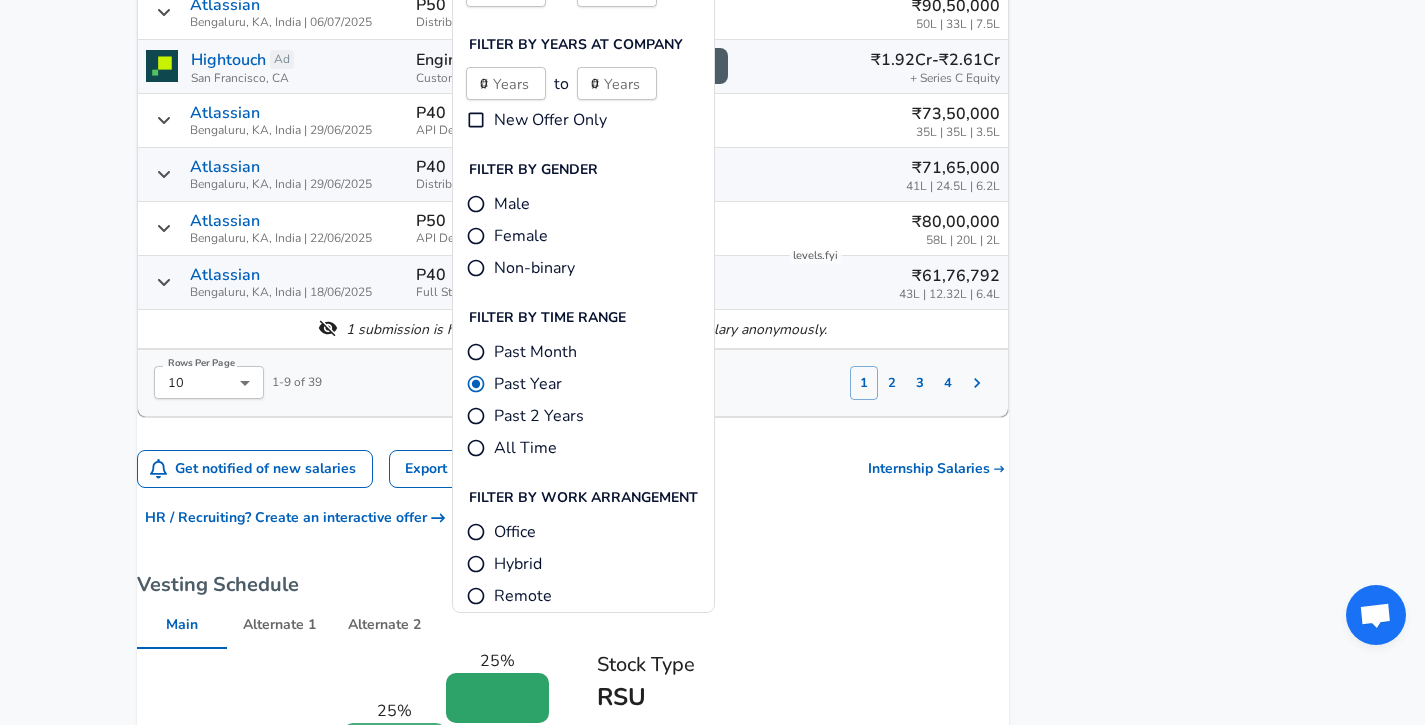 click on "Remote" at bounding box center (523, 596) 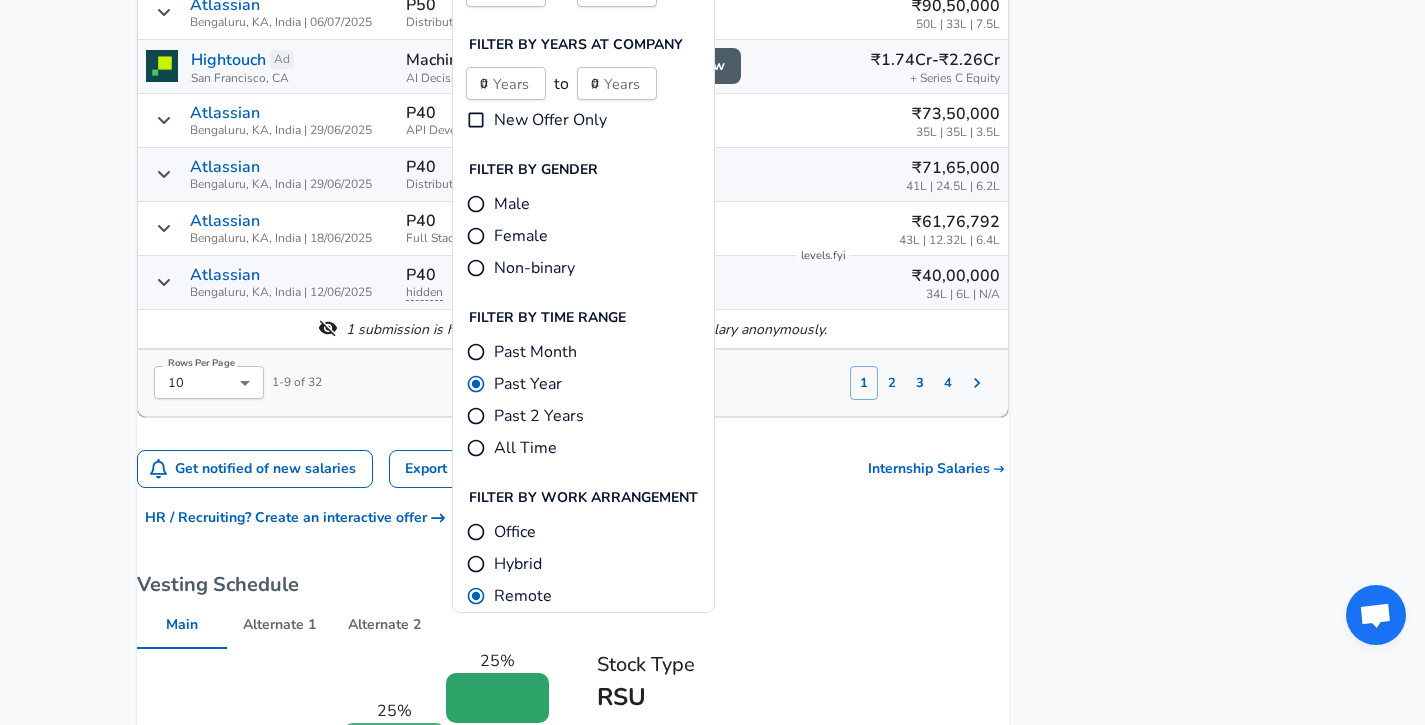 click on "Get notified of new salaries Export Data View Open Jobs Internship Salaries" at bounding box center [573, 469] 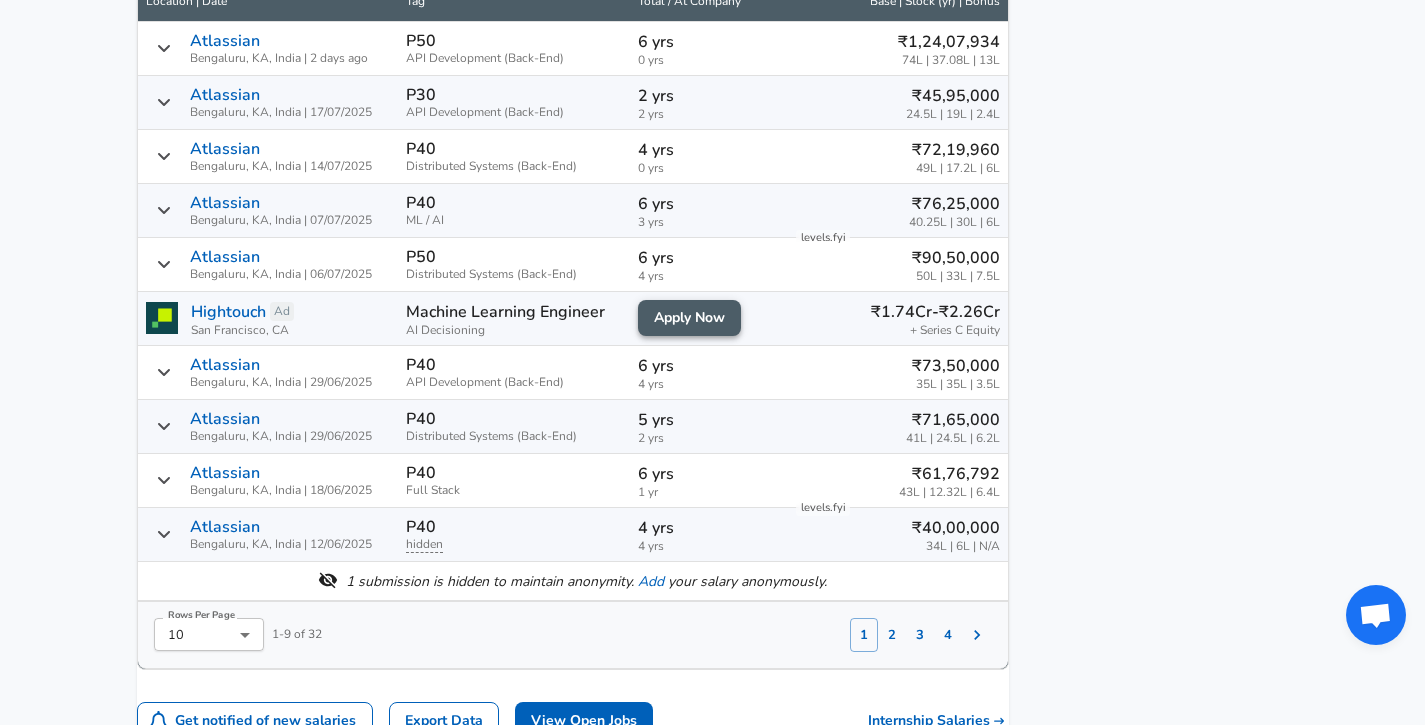 scroll, scrollTop: 1498, scrollLeft: 0, axis: vertical 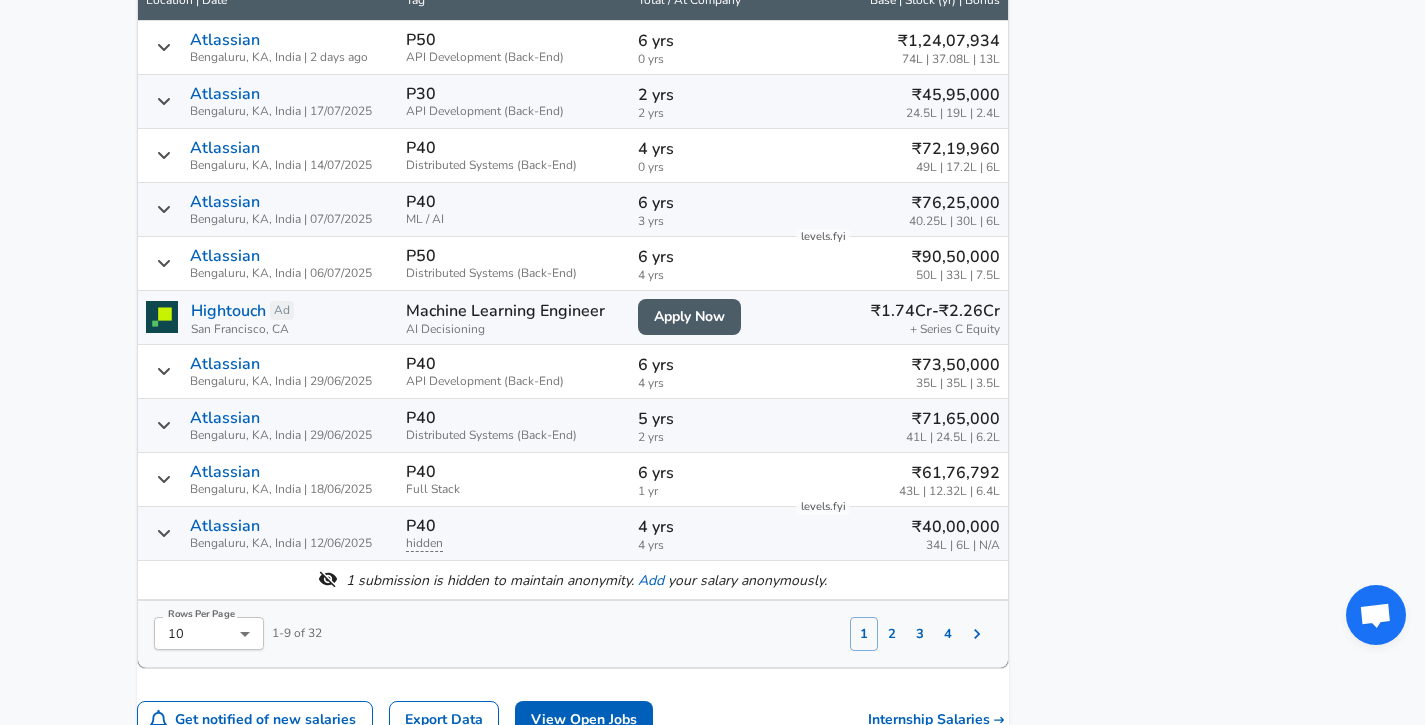 click on "2" at bounding box center [892, 634] 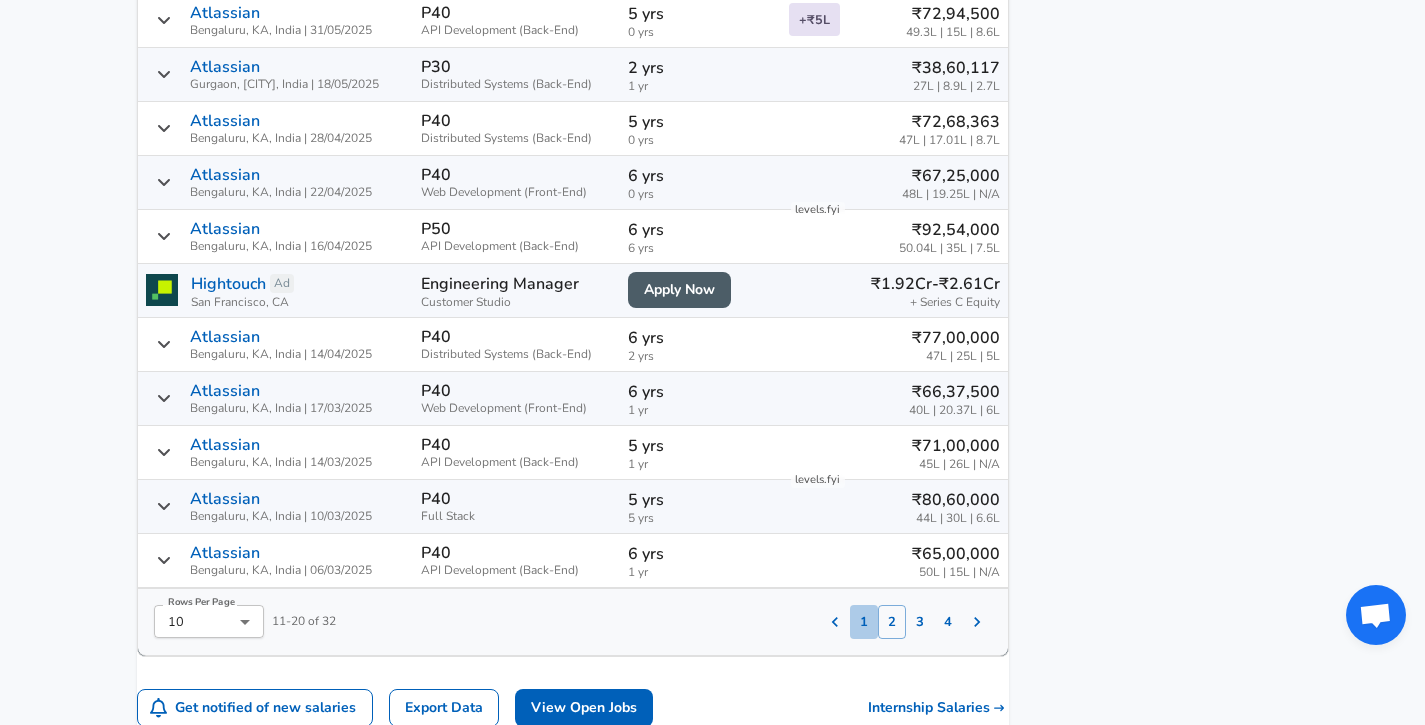click on "1" at bounding box center (864, 622) 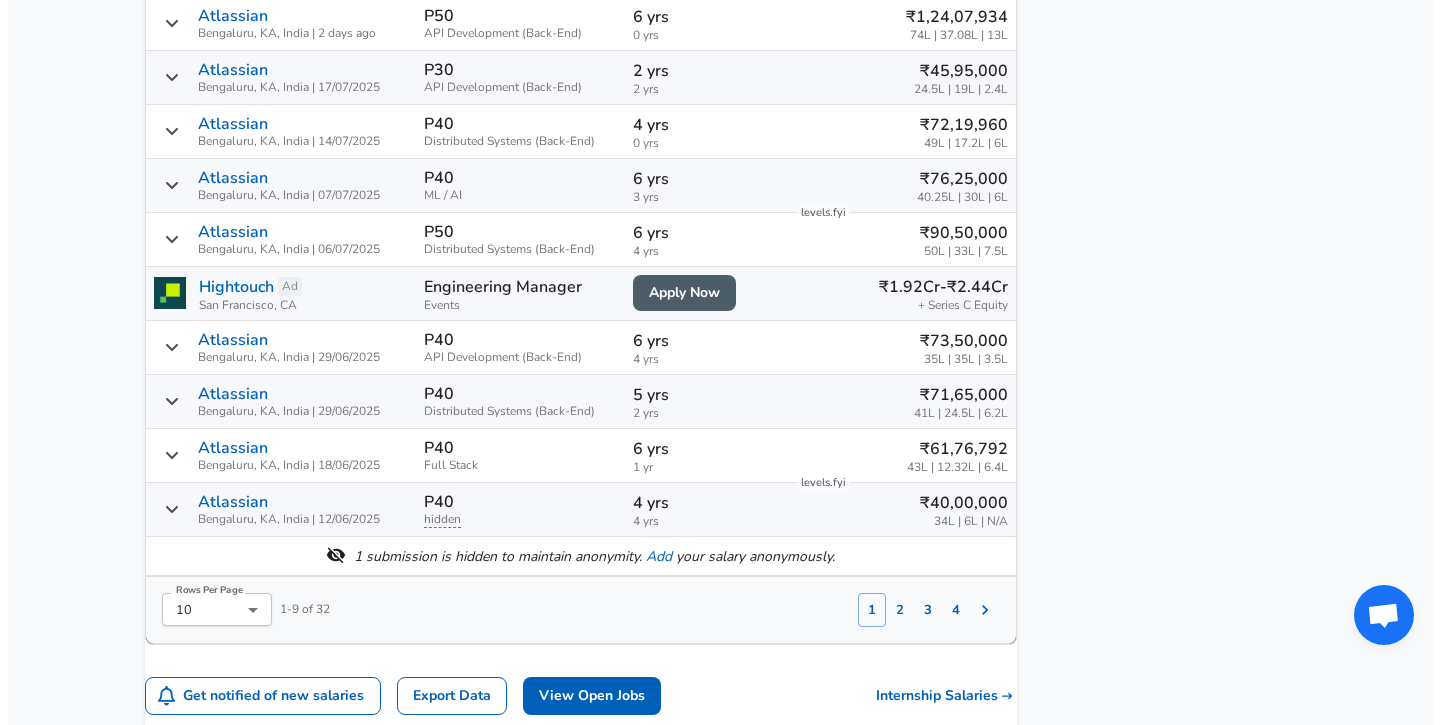 scroll, scrollTop: 1536, scrollLeft: 0, axis: vertical 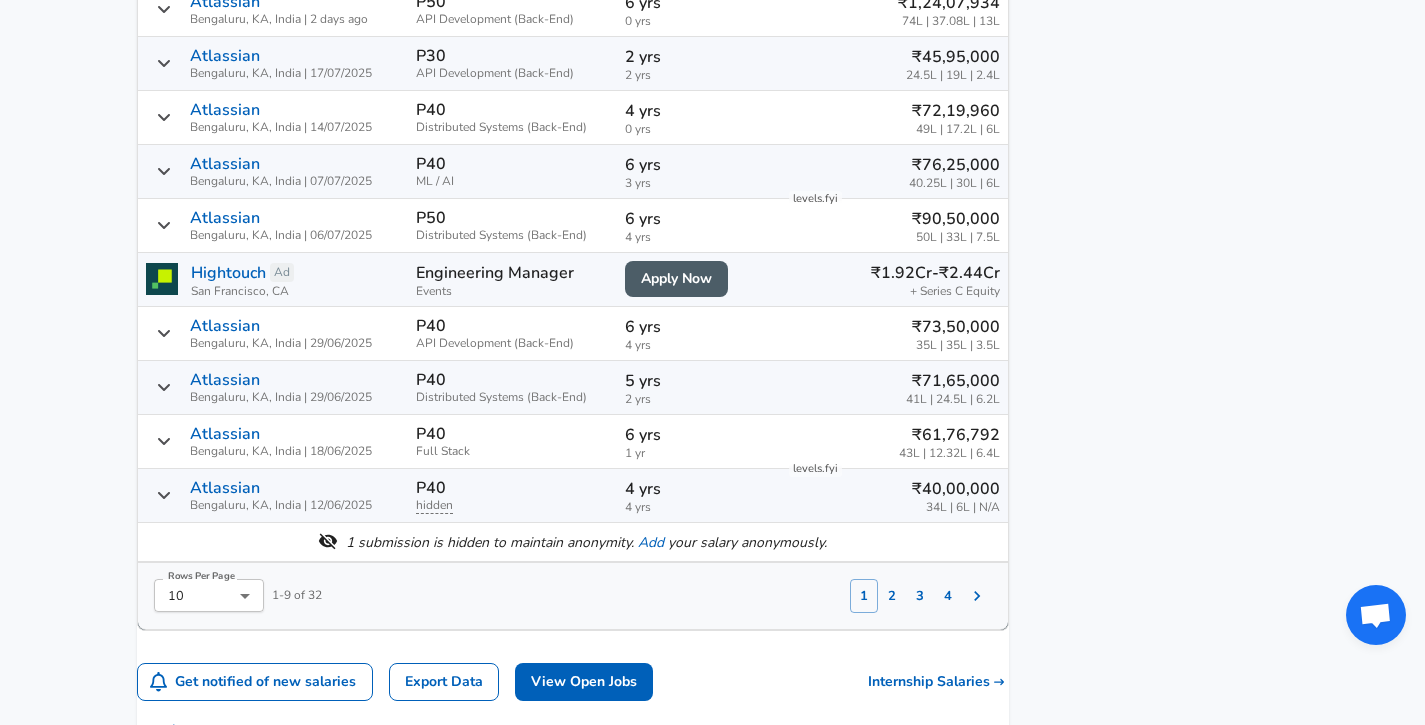 click on "For Employers ₹ INR / yr Change English (US) Change Login Sign Up All Data By Location By Company By Title Salary Calculator Chart Visualizations Verified Salaries Internships Negotiation Support Compare Benefits Who's Hiring 2024 Pay Report Top Paying Companies Integrate Blog Press Google Software Engineer Product Manager New York City Area Data Scientist View Individual Data Points   Levels FYI Logo Salaries 📂   All Data 🌎   By Location 🏢   By Company 🖋    By Title 🏭️    By Industry 📍   Salary Heatmap 📈   Chart Visualizations 🔥   Real-time Percentiles 🎓   Internships ❣️   Compare Benefits 🎬   2024 Pay Report 🏆   Top Paying Companies 💸   Calculate Meeting Cost #️⃣   Salary Calculator Contribute Add Salary Add Company Benefits Add Level Mapping Jobs Services Candidate Services 💵  Negotiation Coaching 📄  Resume Review 🎁  Gift a Resume Review For Employers Interactive Offers Real-time Percentiles  🔥 Compensation Benchmarking For Academic Research" at bounding box center [712, -1174] 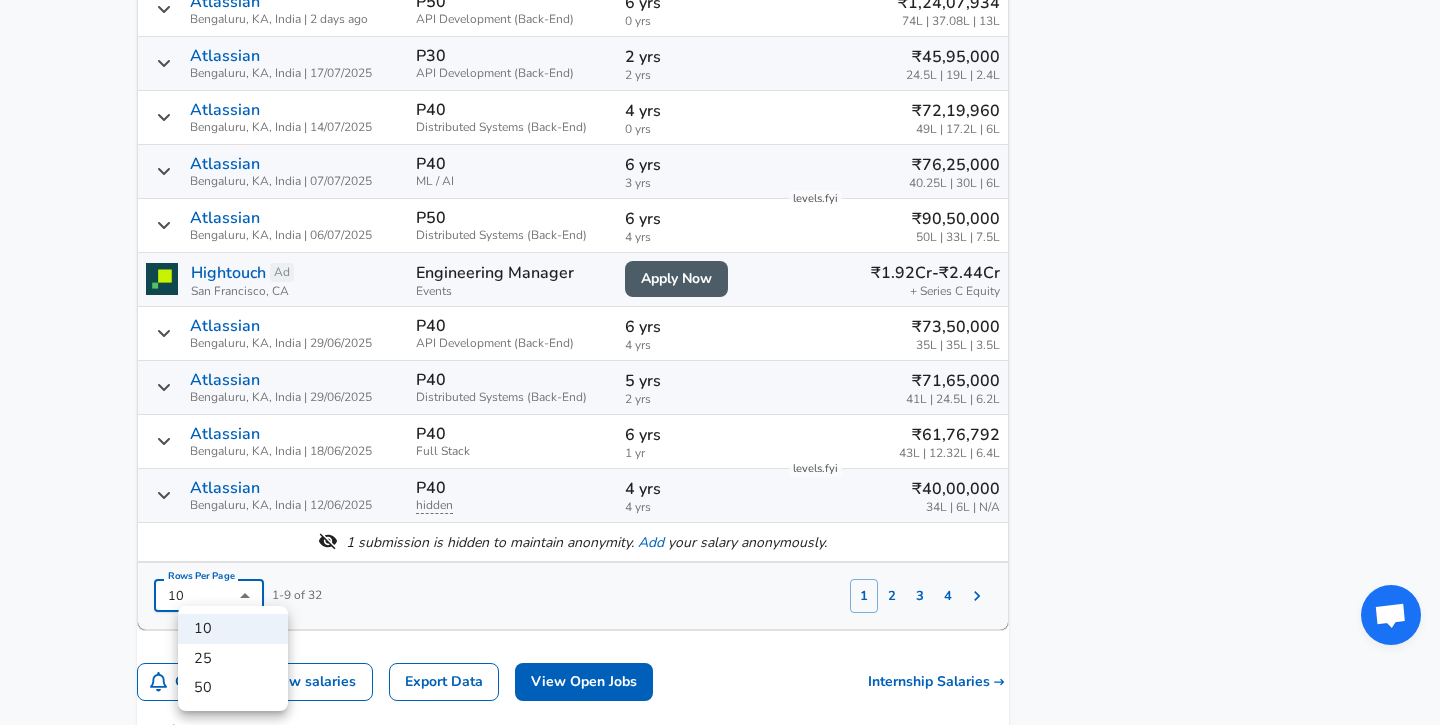 click on "50" at bounding box center [233, 688] 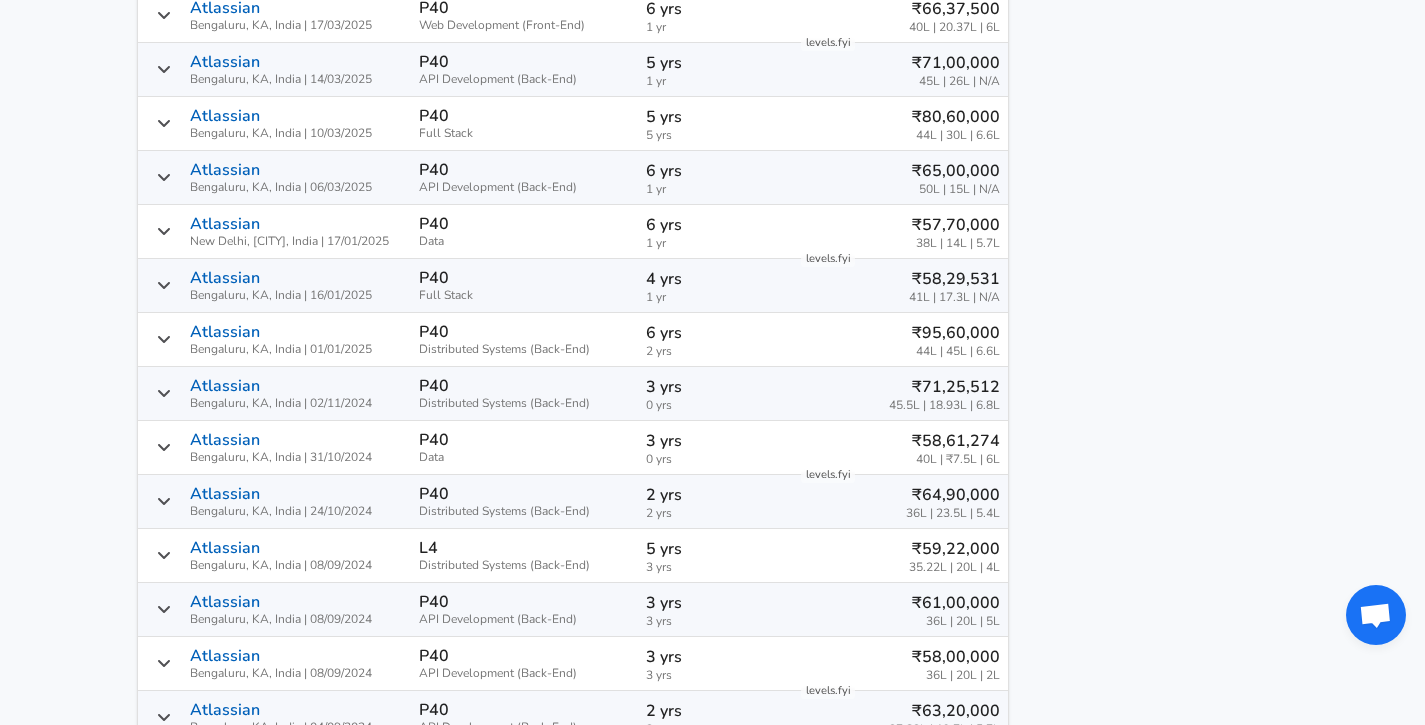 scroll, scrollTop: 2385, scrollLeft: 0, axis: vertical 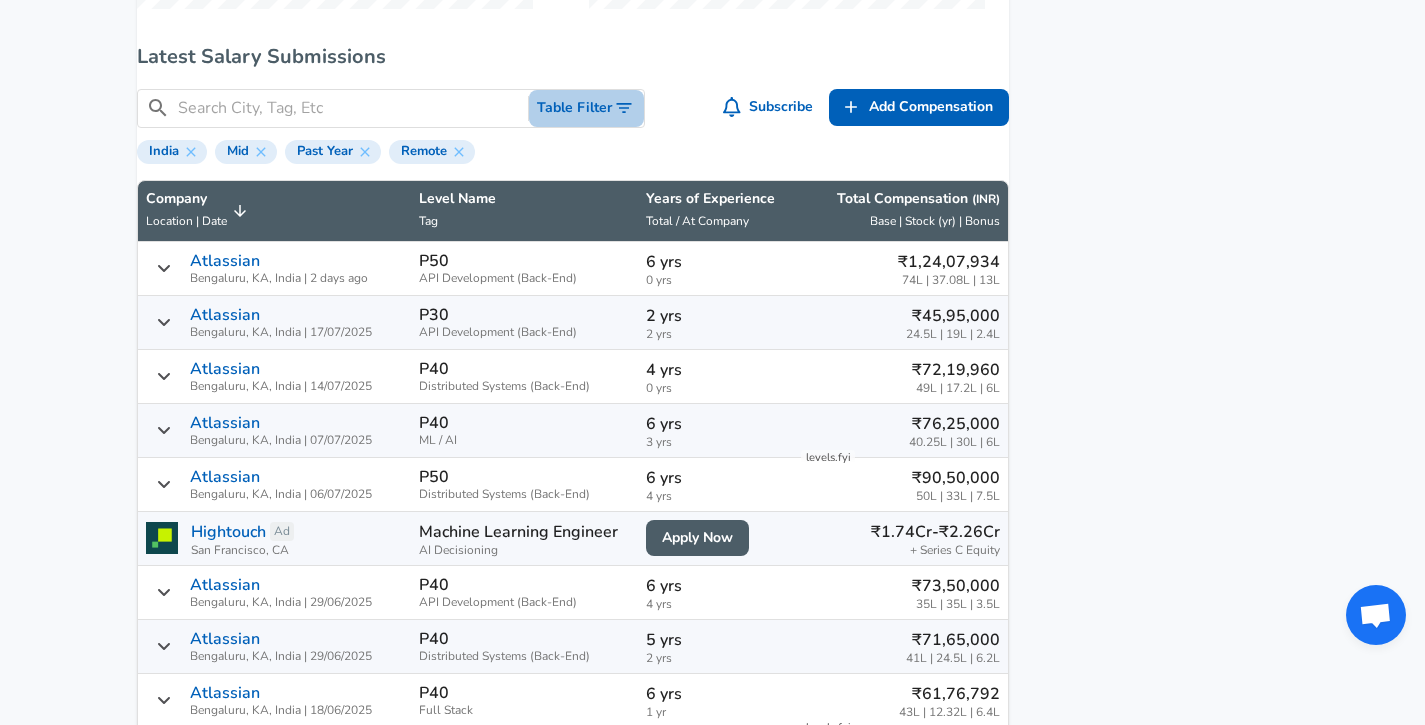 click on "Table Filter" at bounding box center (586, 108) 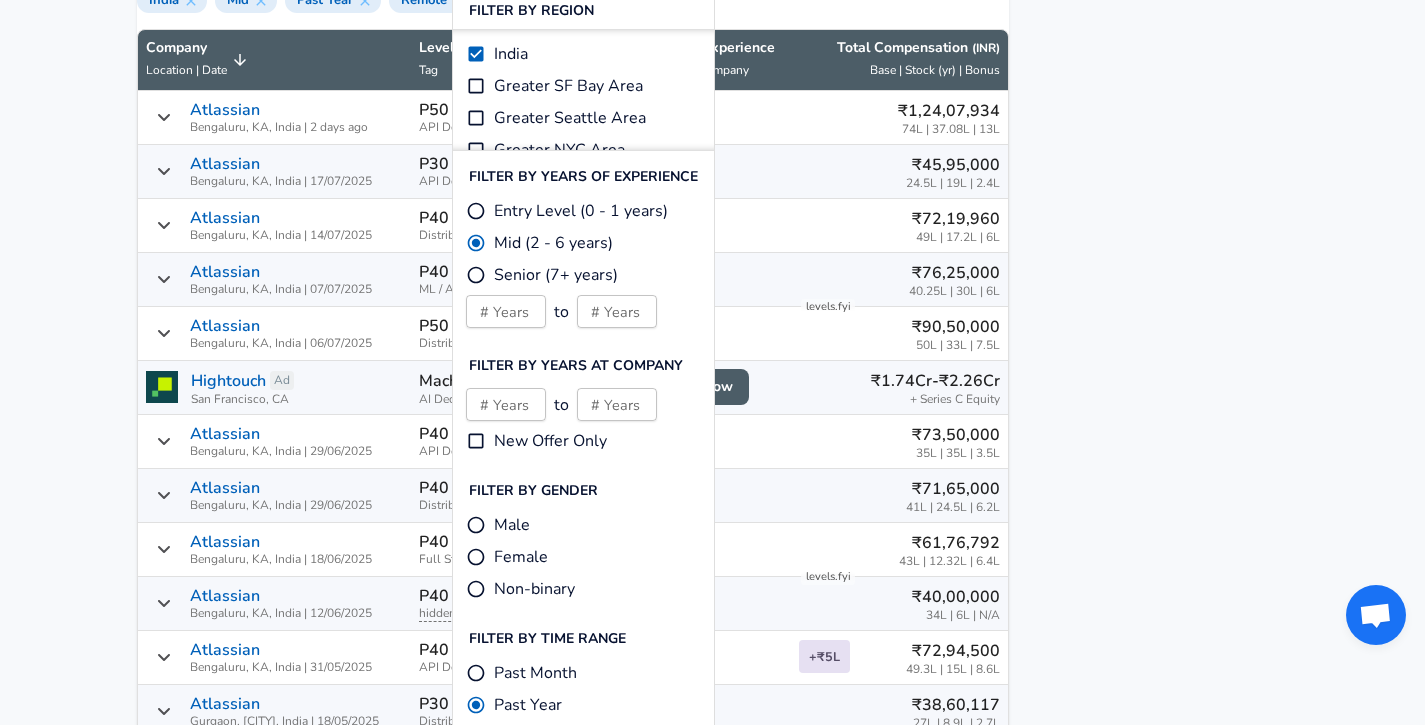 scroll, scrollTop: 1426, scrollLeft: 0, axis: vertical 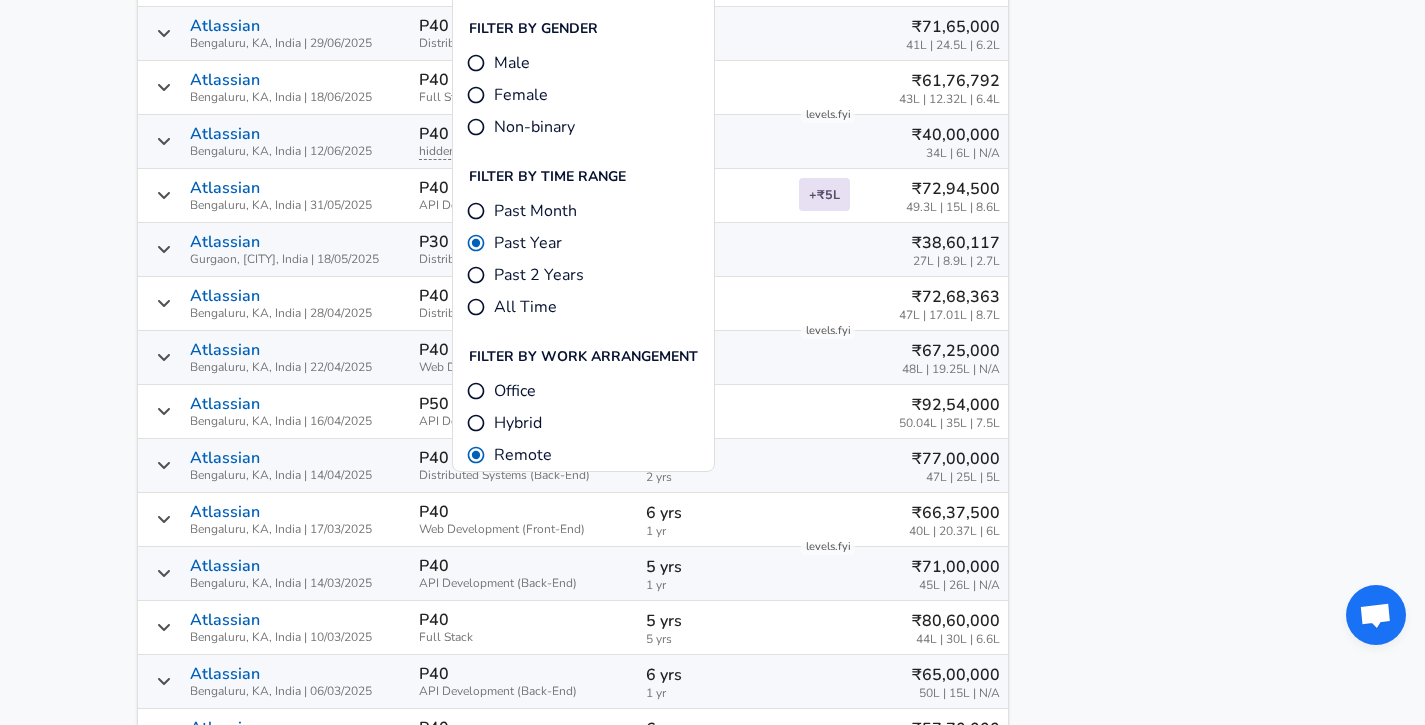 click on "Featured Jobs Lead Software Engineer - Java & AWS Jpmorgan Chase  •  Hyderabad, [CITY], India   Site Reliability Engineer Specialist Fis  •  Chennai, [CITY], India   Sr. Staff Software Development Engineer in Test, Data ... Netskope  •  Bengaluru, [CITY], India   Sr. Software Engineer (Go, AWS, Microservices, OAuth| ... Cisco  •  Bengaluru, [CITY], India   Software Engineer III, Android, Google Home Google  •  Bengaluru, [CITY], India   See all jobs ➜ Related Companies BlackLine Stem Microsoft Oracle ServiceNow See all companies ➜ Other Resources End of Year Pay Report Calculate Total Comp" at bounding box center (1149, 487) 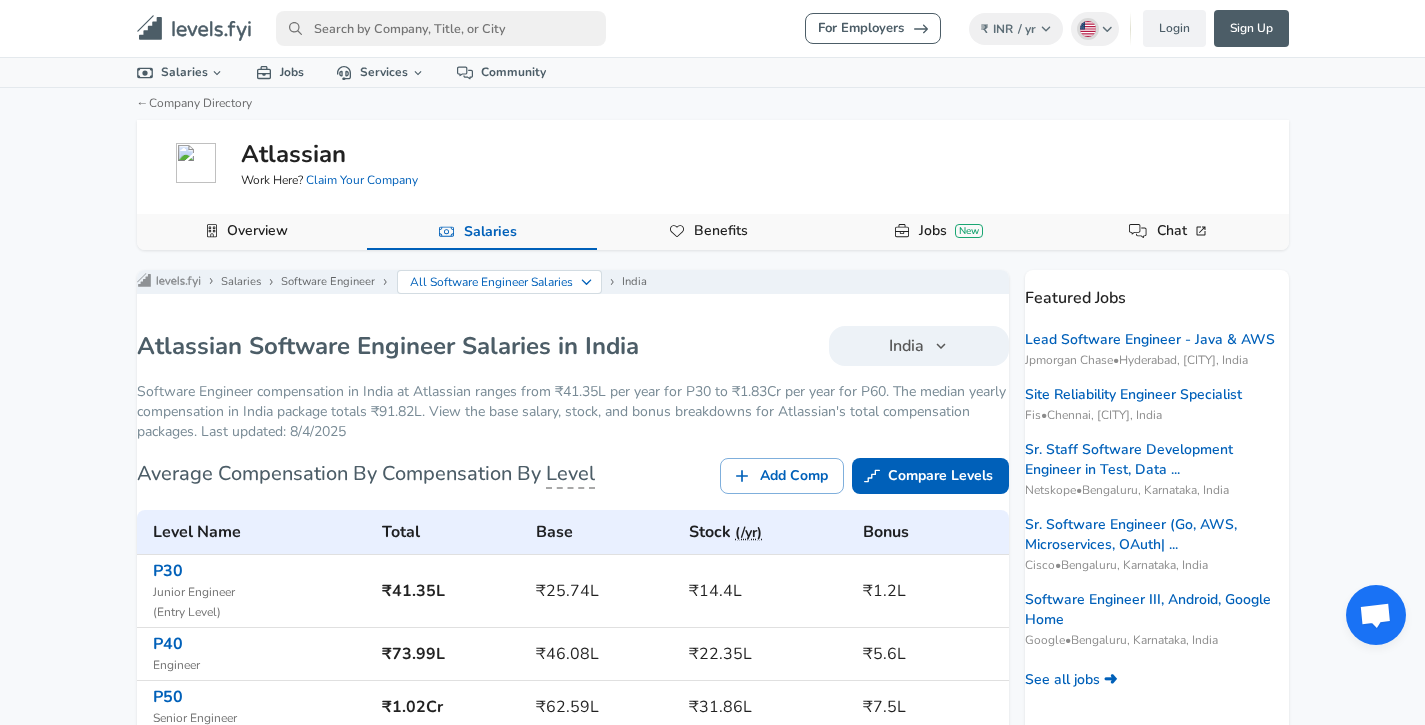 scroll, scrollTop: 0, scrollLeft: 0, axis: both 